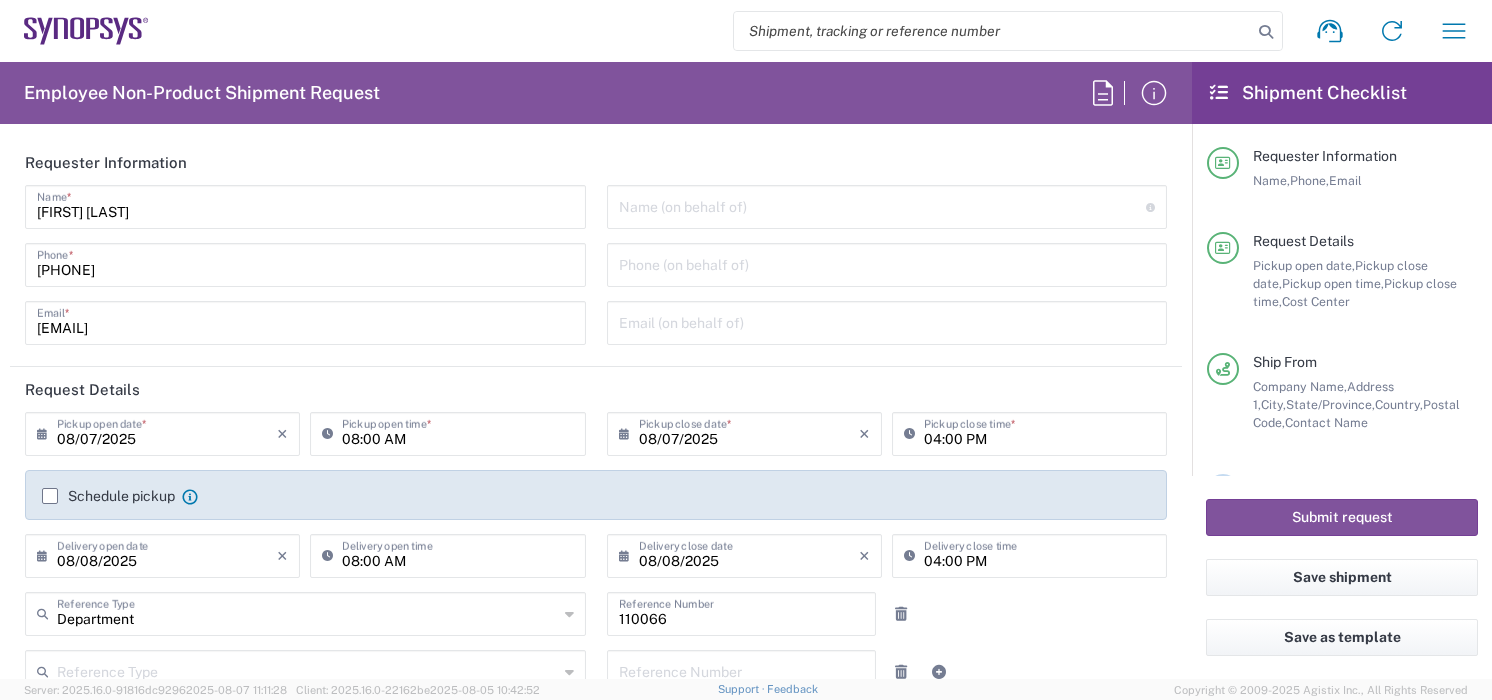 scroll, scrollTop: 0, scrollLeft: 0, axis: both 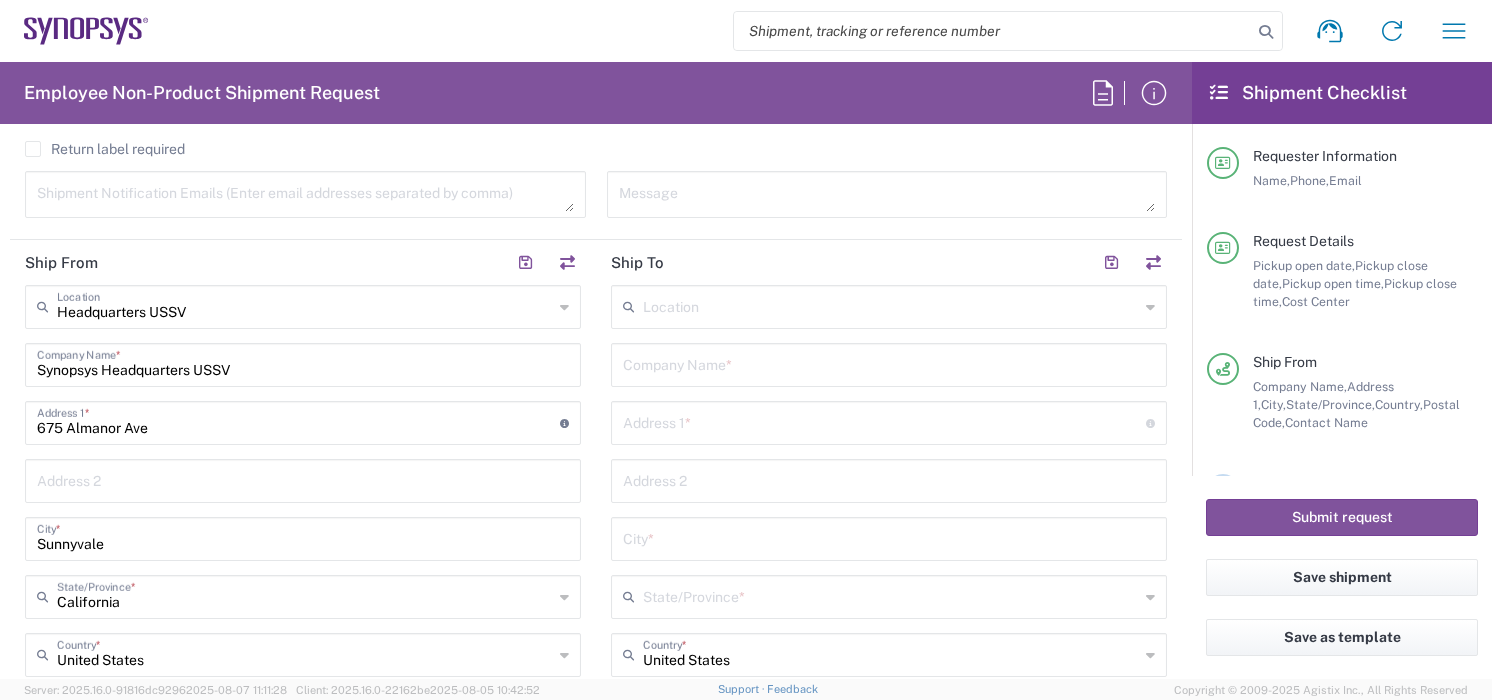 click on "Headquarters USSV Location Headquarters USSV Aachen [STATE]04 Agrate Brianza [STATE]01 Aschheim [STATE]02 Atlanta US60 Austin US26 Bangalore RMZ IN01 Bangalore RMZ IN02 Bangalore RMZ IN08 Bangalore RMZ IN25 Bangalore RMZ IN33 Bangalore RMZ IN37 Bangalore RMZ IN47 Bangalore SIG IN32 Bangalore SIG IN7D Beijing CN30 Belfast GB78 Bellevue US28 Berlin [STATE]16 Berlin [STATE]20 Berlin [STATE]21 Berlin [STATE]22 Bhubaneswar IN68 Bloomington US6J Boulder US1F Boulder US1P Boxborough US8W Bristol GB35 Bucharest RO03 Burlington US1A Burnaby CA Burnaby CA18 Calgary CA11 Cluj-Napoca RO02 Colombo LK01 Colombo LK02 Colorado Springs US1H Copenhagen DK01 Da Nang VN03 Da Nang VN06 Dublin IE02 Edinburgh GB32 EG01 Eindhoven NL20 Enschede NL03 Erfurt [STATE]06 Espoo FI01 Exeter GB29 GB34 Bristol Gdansk PL01 Gilbert US1J Glasgow GB28 Gyumri AM10 Haifa IL61 Hanoi VN09 Hatfield GB21 Herndon US6L Hillsboro US03 Ho Chi Minh City VN04 Ho Chi Minh City VN07 Ho Chi Minh City VN08 Hong Kong HK02 Hsinchu TW04 Hsinchu TW12 Hsinchu TW14 Hsinchu TW15 Hsinchu TW17 Hsinchu TW19 *" 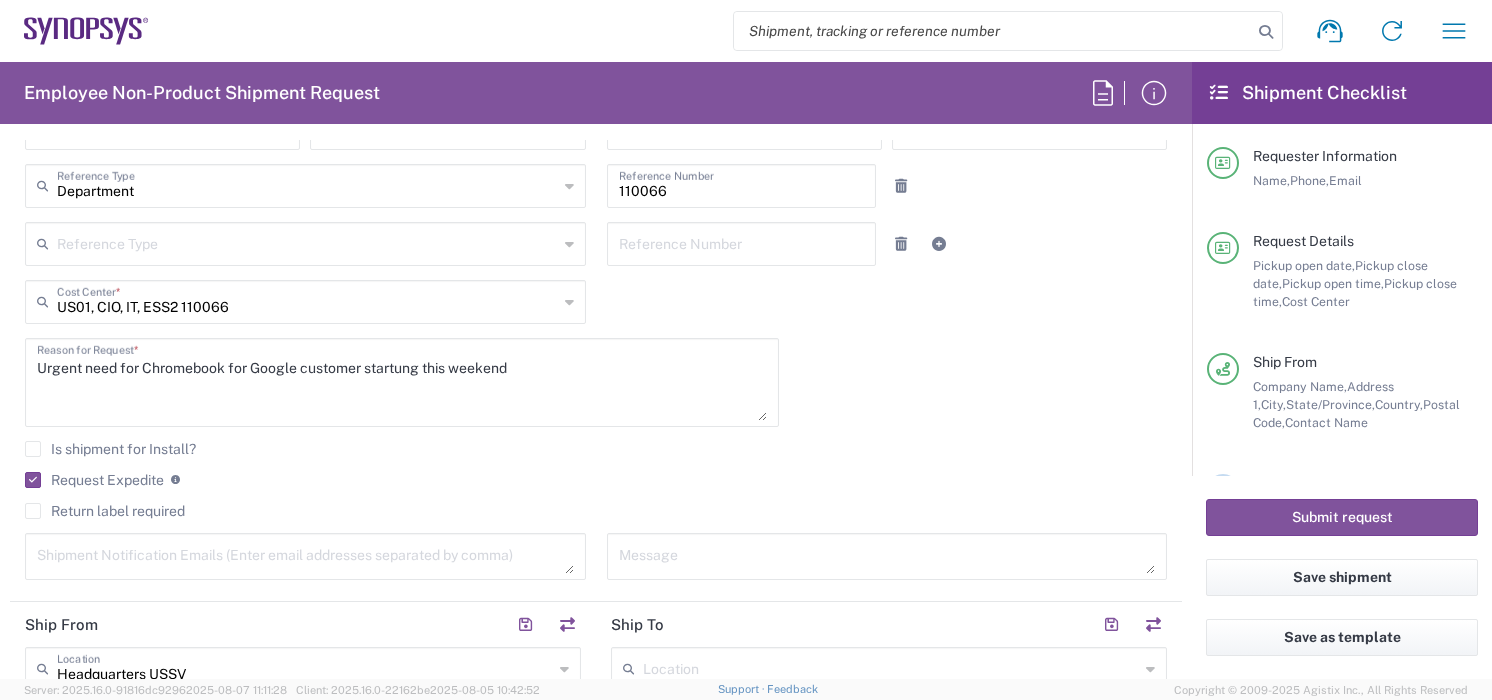 scroll, scrollTop: 408, scrollLeft: 0, axis: vertical 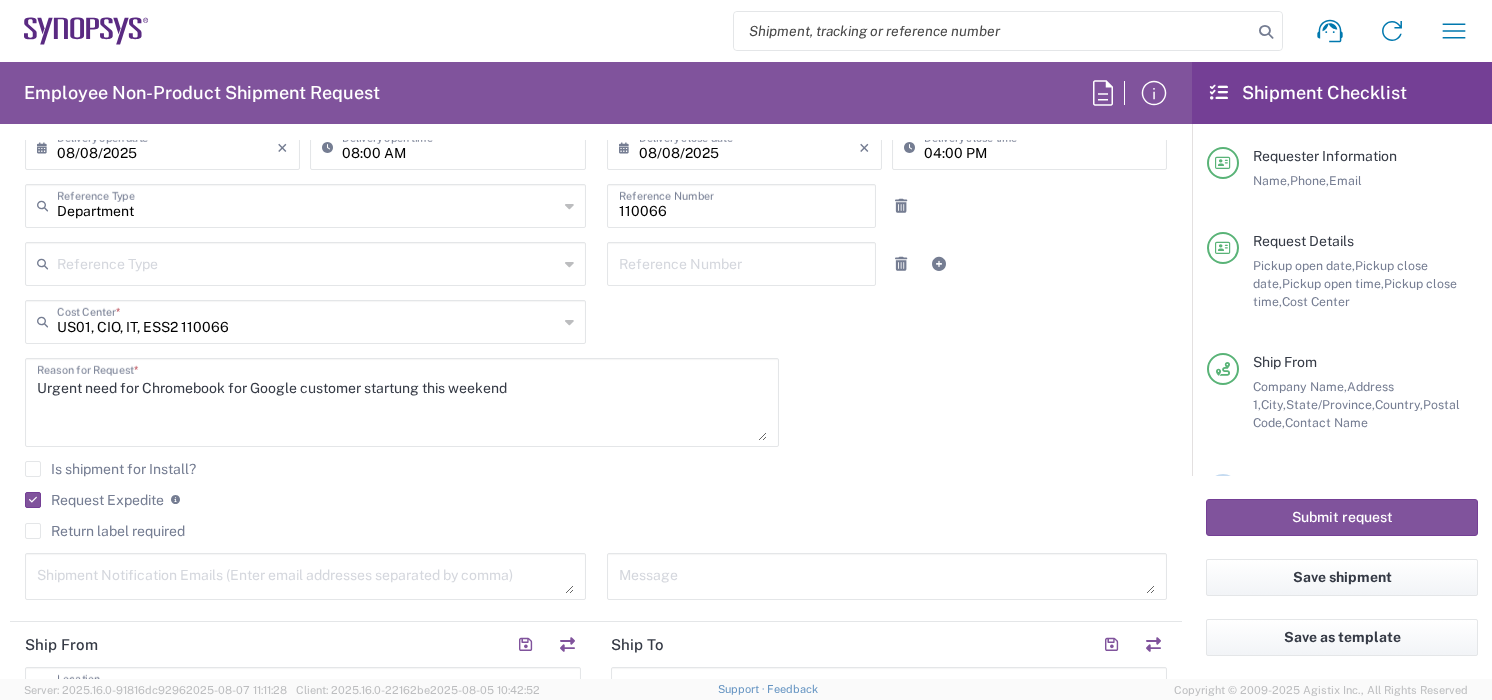 click on "Urgent need for Chromebook for Google customer startung this weekend" at bounding box center [402, 402] 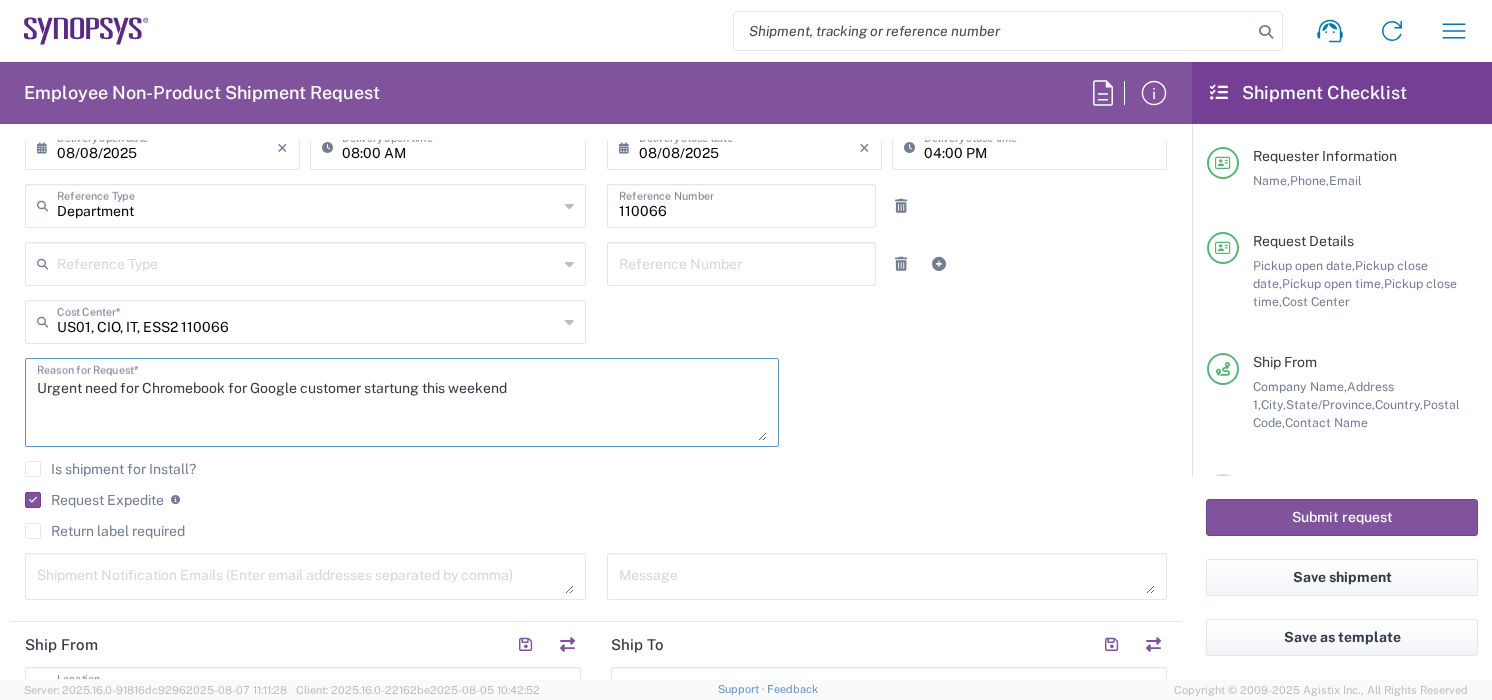 click on "Urgent need for Chromebook for Google customer startung this weekend" at bounding box center (402, 402) 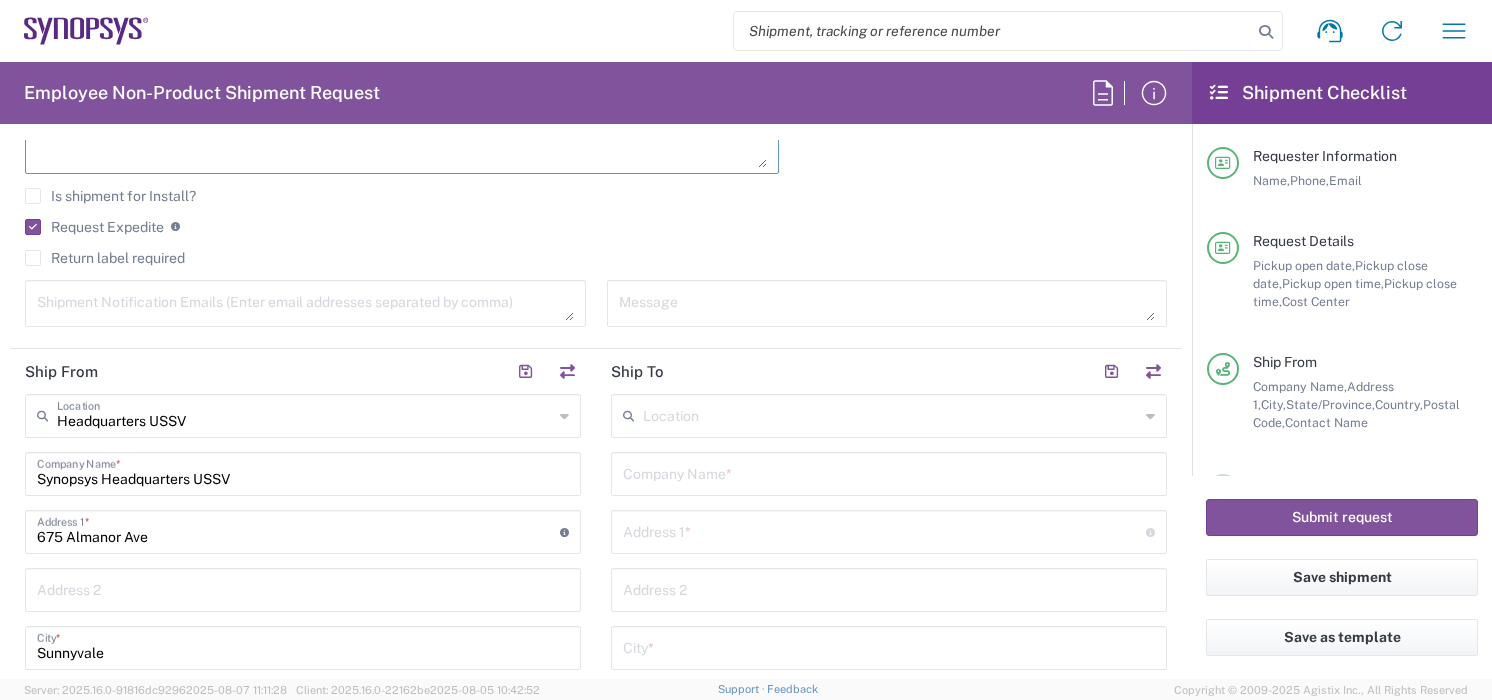 scroll, scrollTop: 687, scrollLeft: 0, axis: vertical 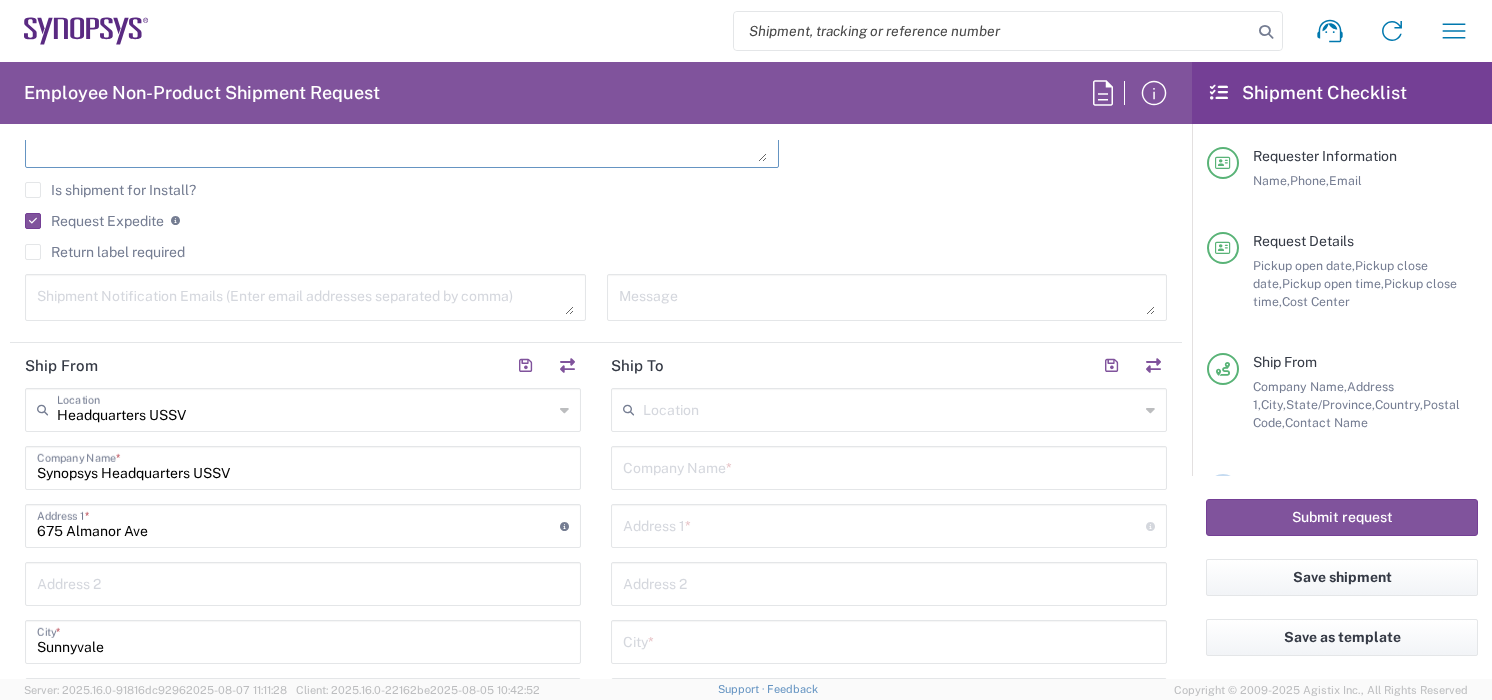 type on "Urgent need for Chromebook for Google customer starting this weekend" 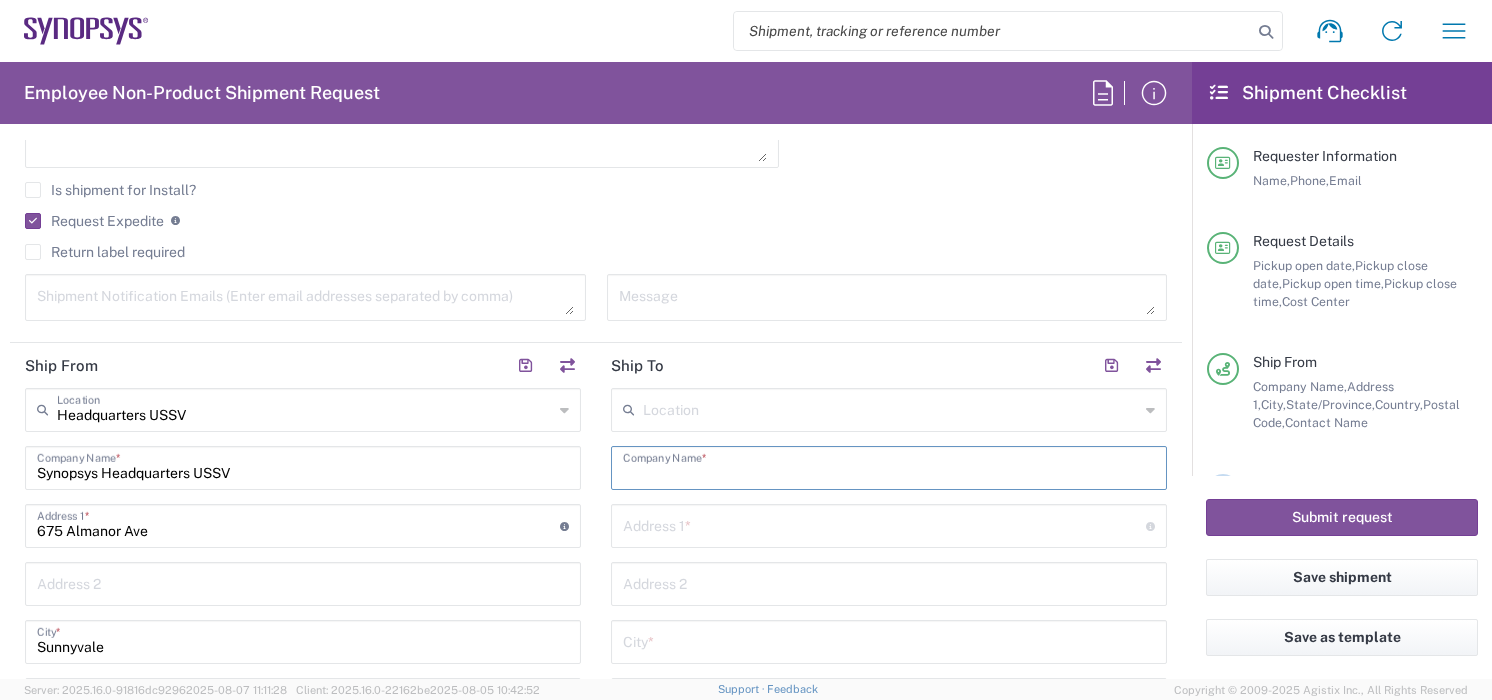 click at bounding box center (889, 466) 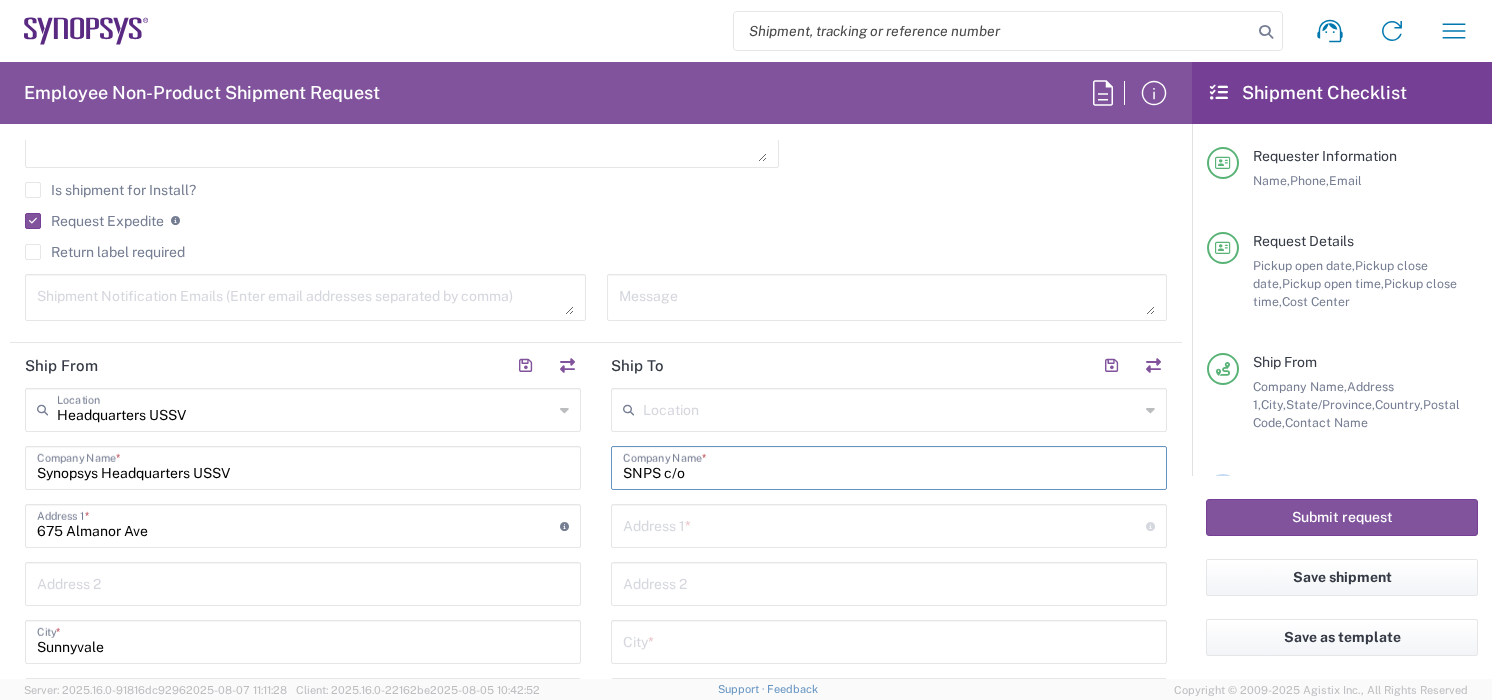 paste on "Jonathan McCallum" 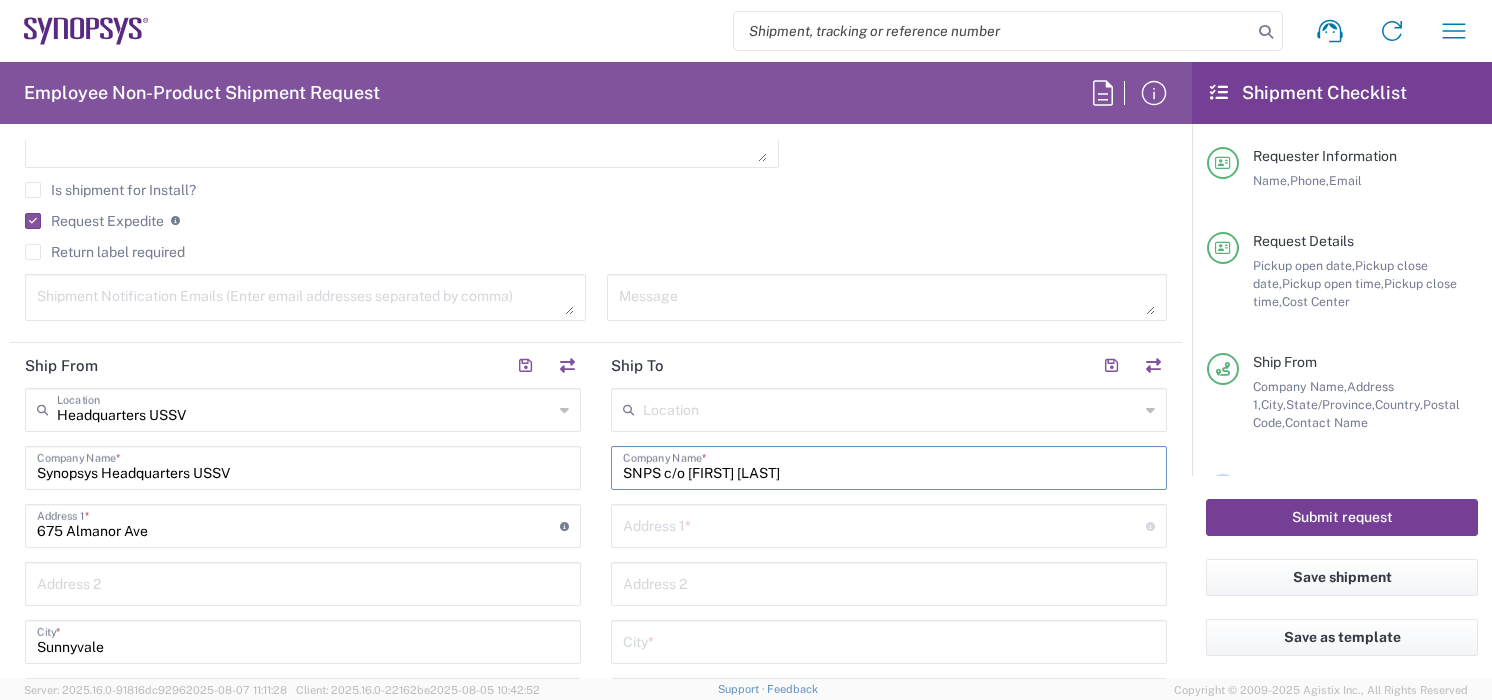 type on "SNPS c/o [FIRST] [LAST]" 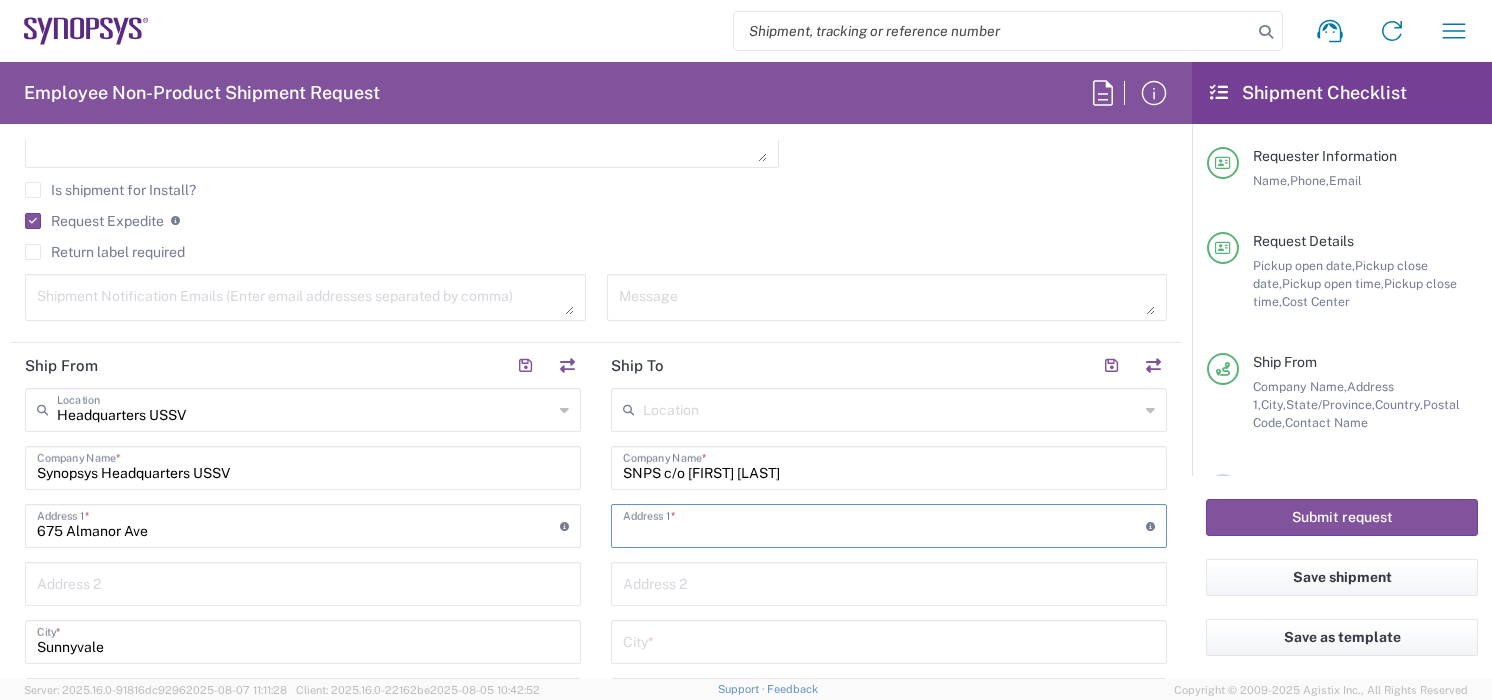 click at bounding box center [884, 524] 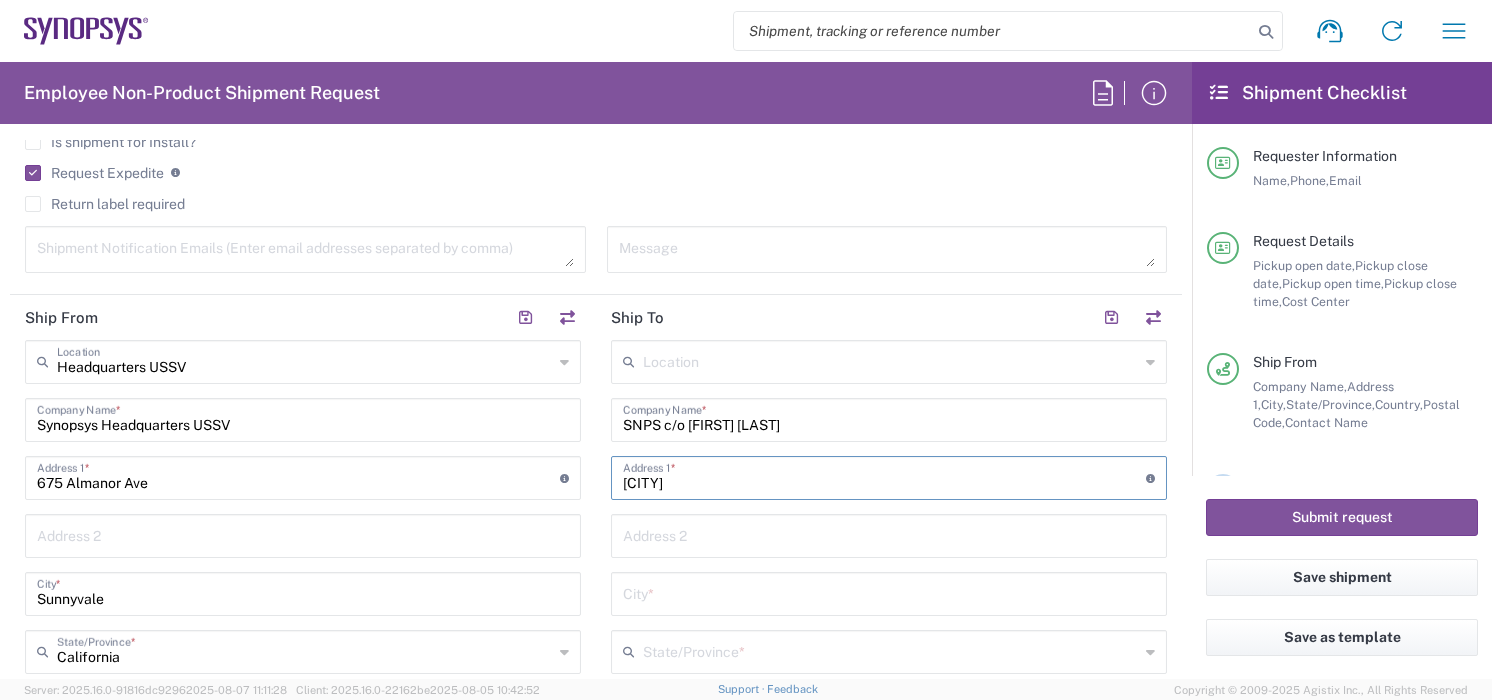 scroll, scrollTop: 744, scrollLeft: 0, axis: vertical 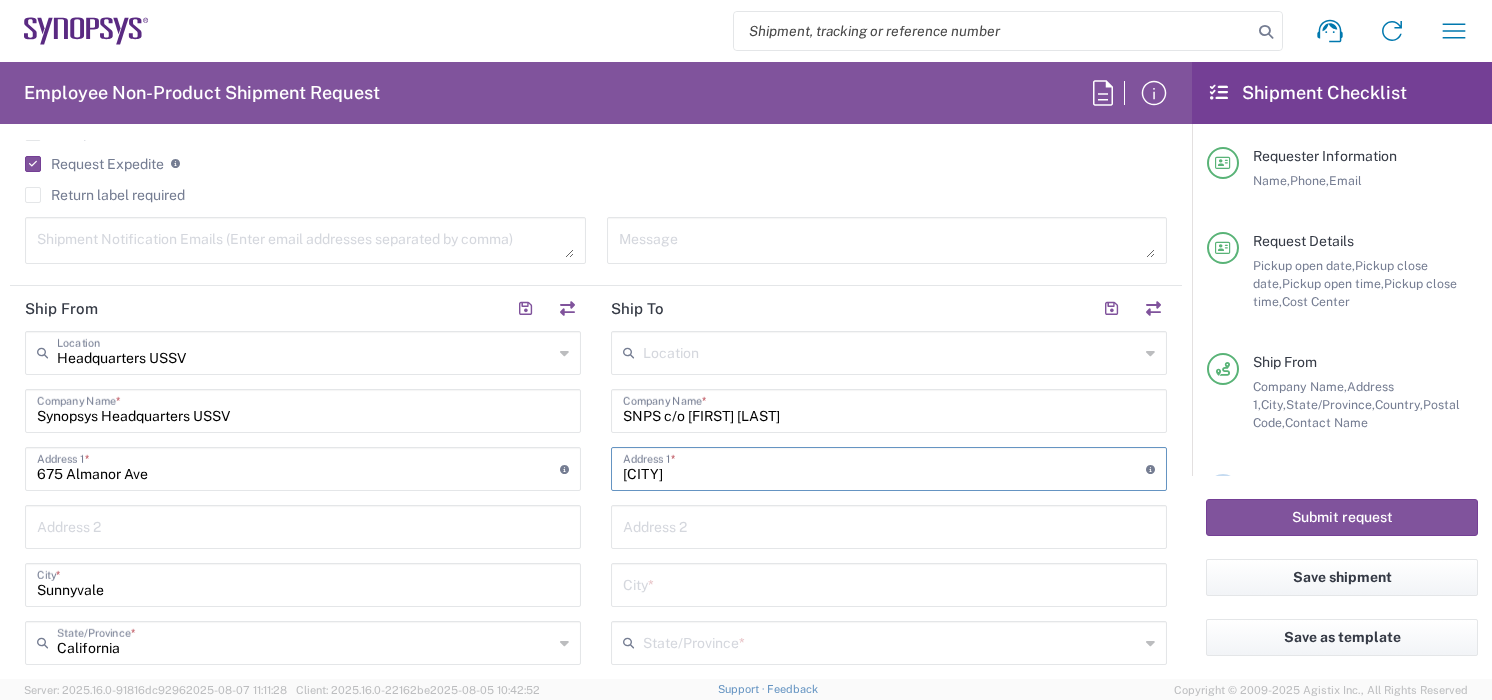 type on "[CITY]" 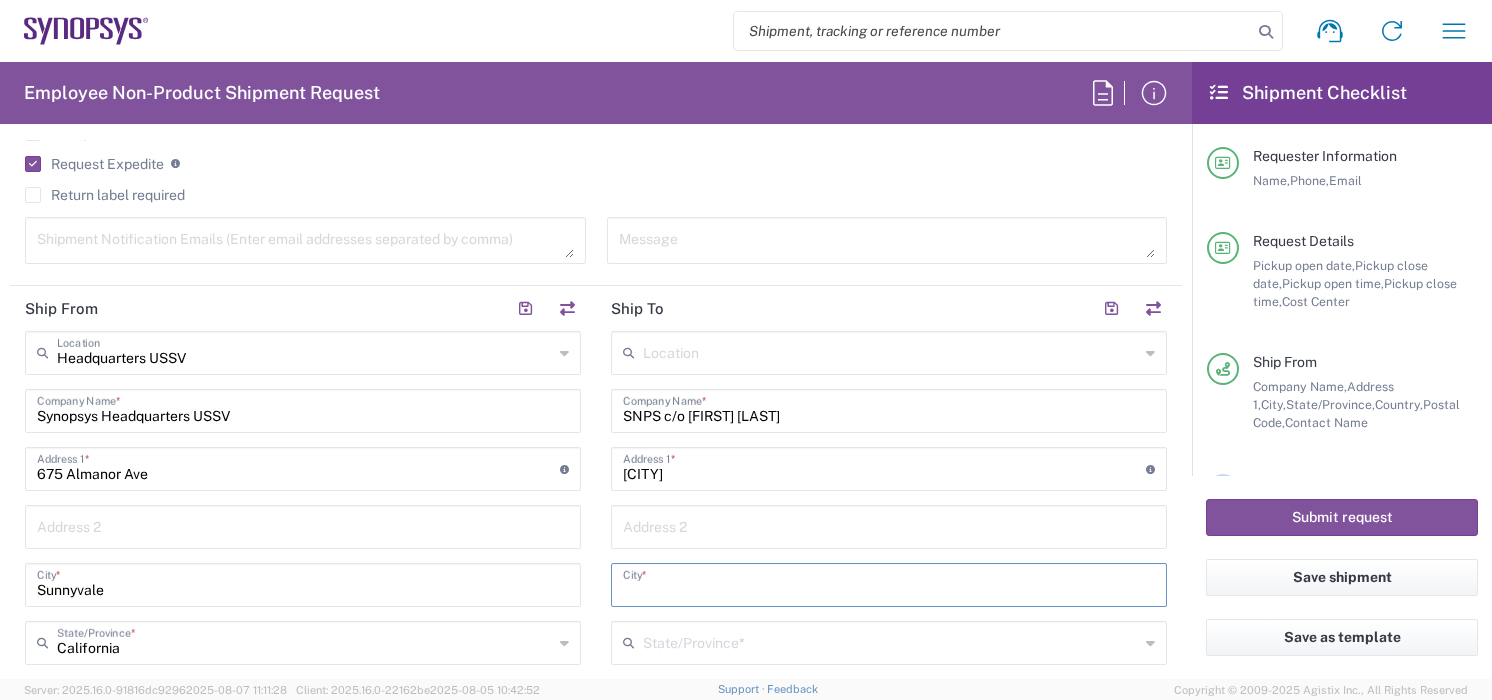 paste on "[CITY]" 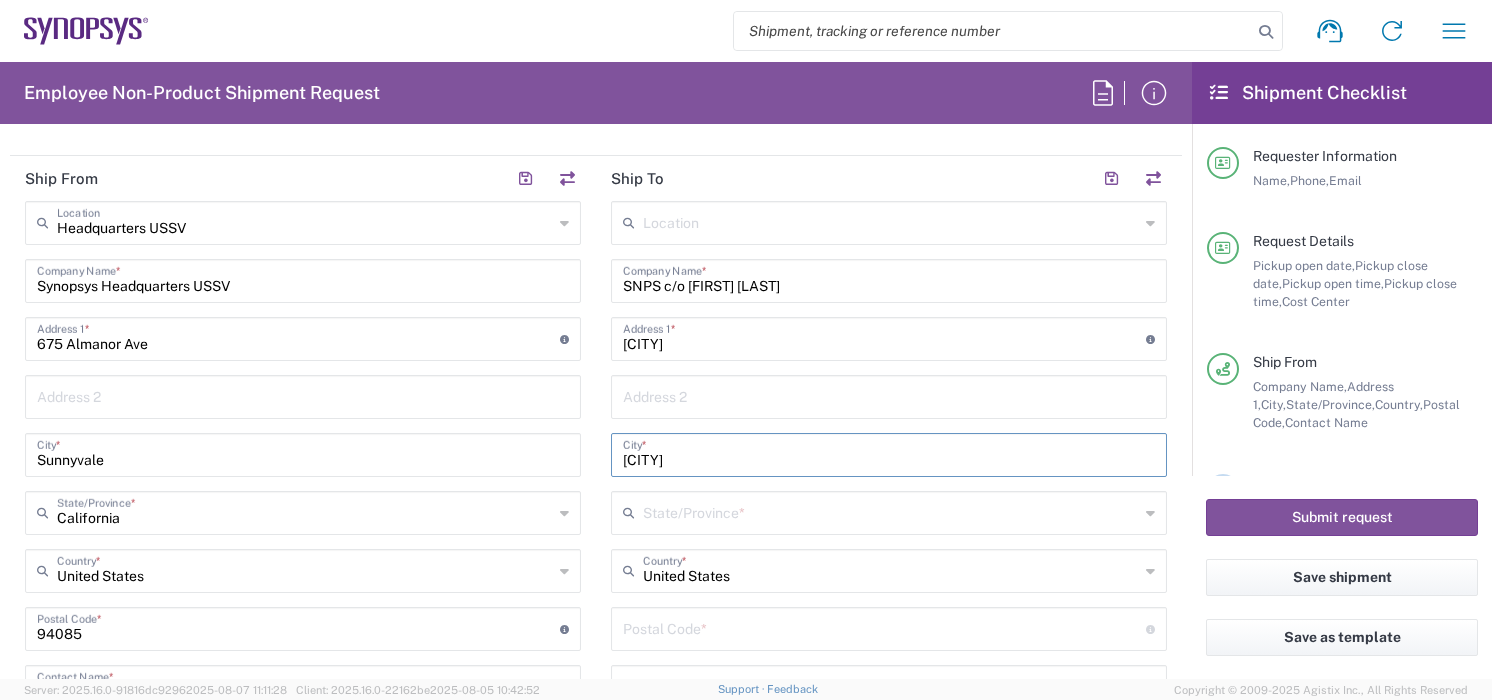 scroll, scrollTop: 878, scrollLeft: 0, axis: vertical 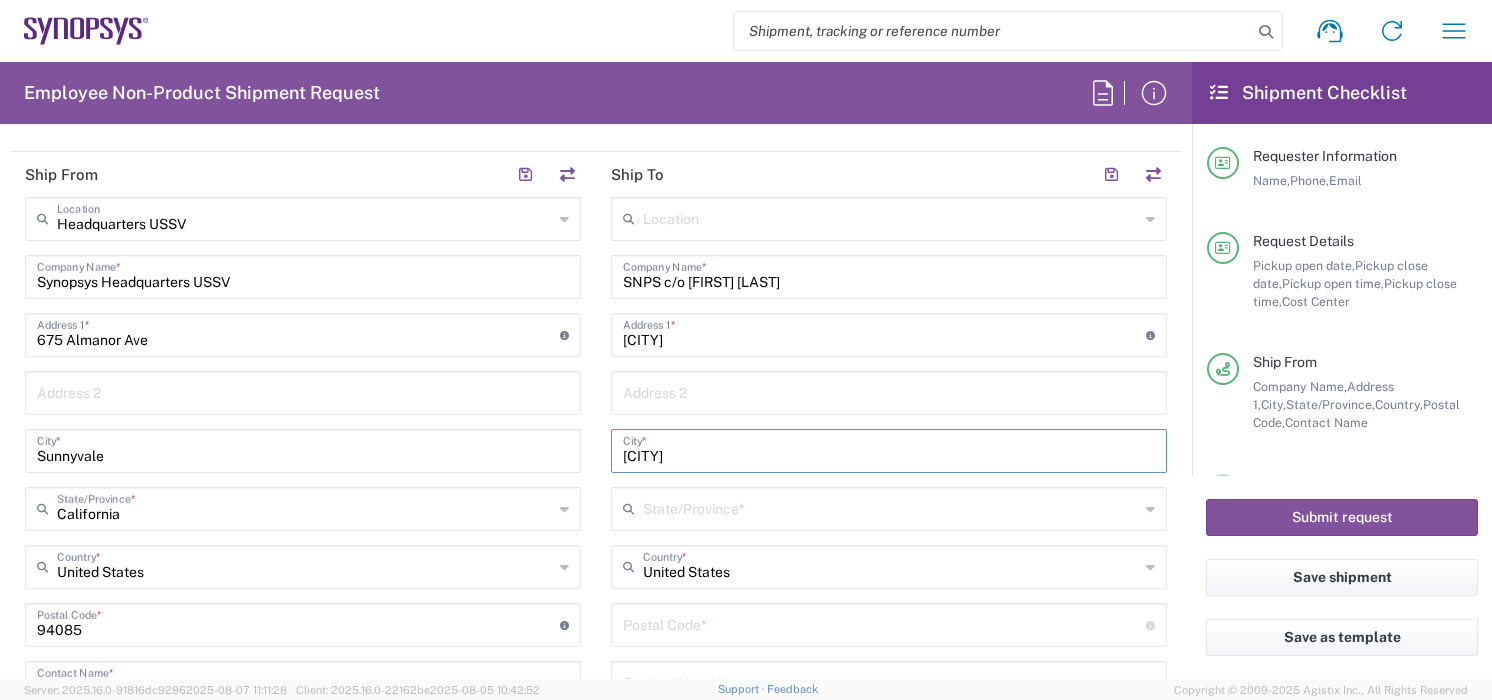 type on "[CITY]" 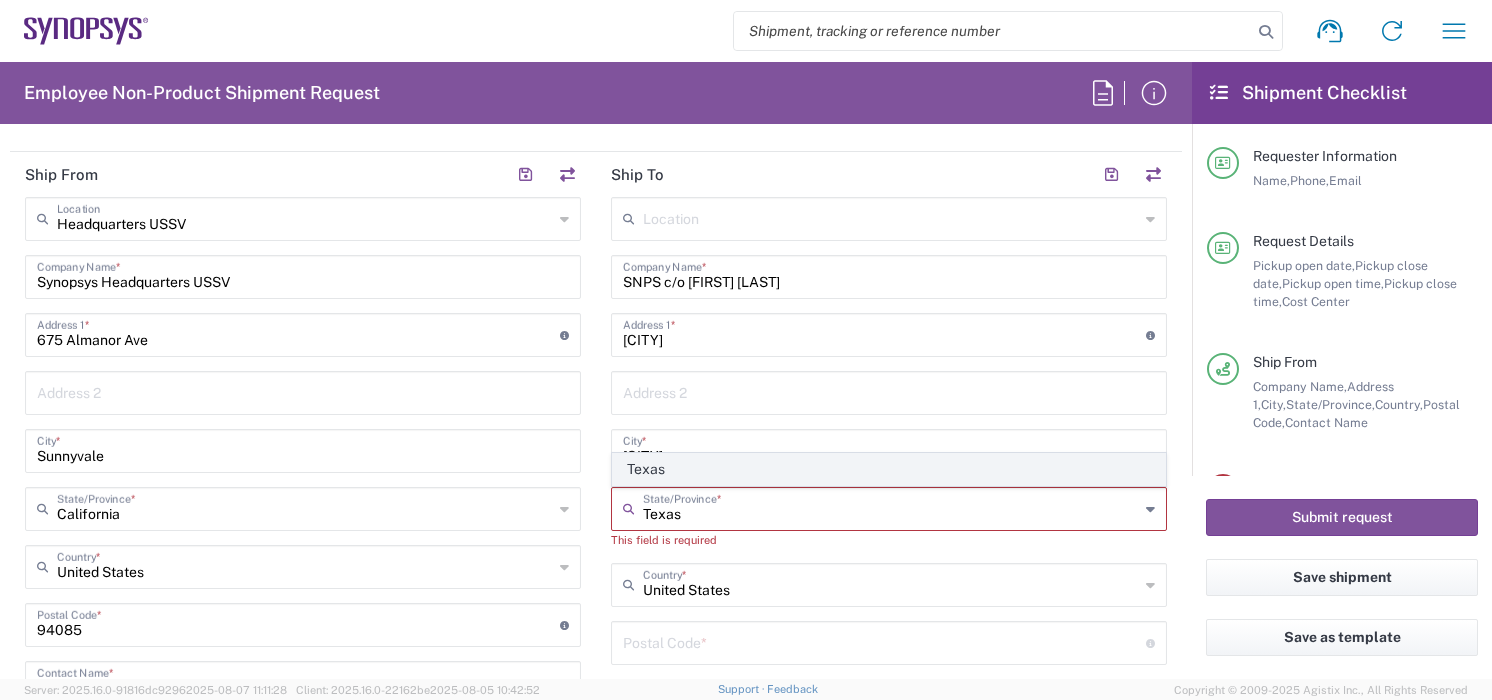 type on "Texas" 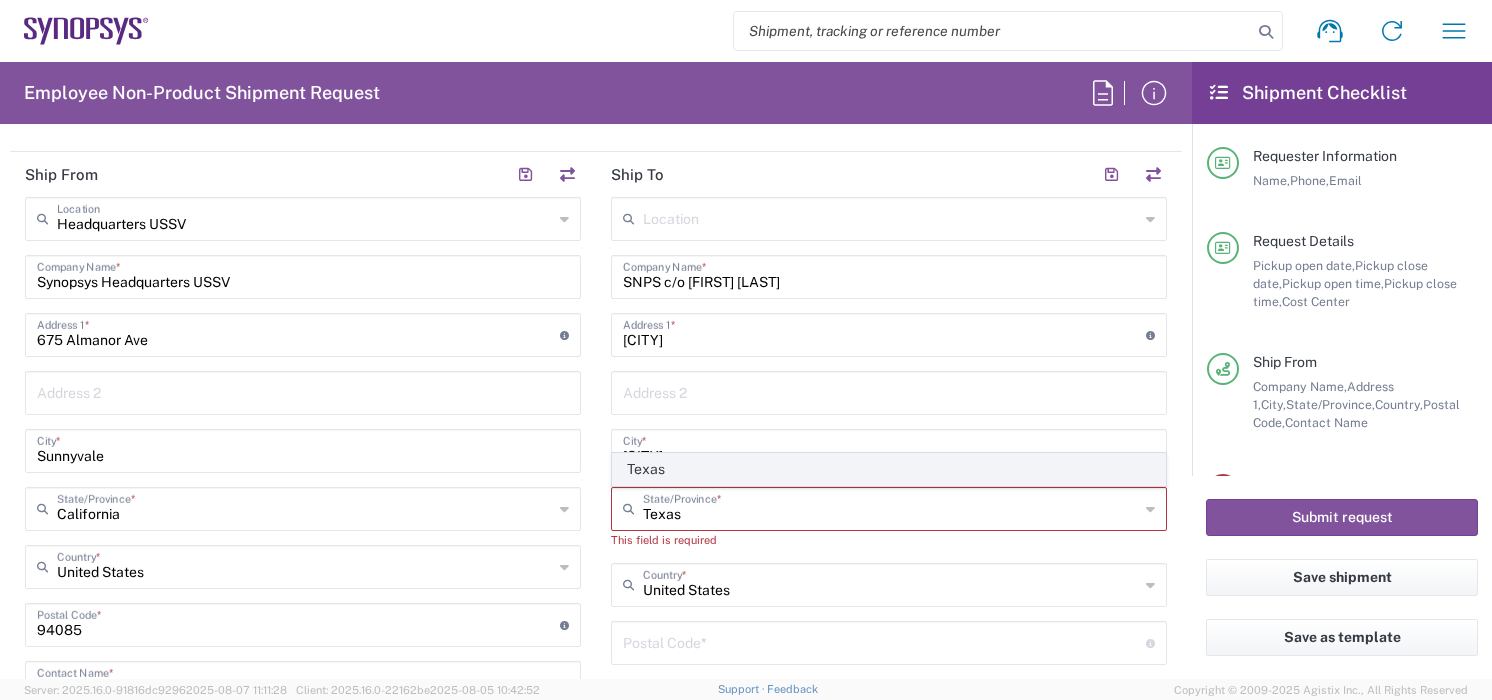 click on "Texas" 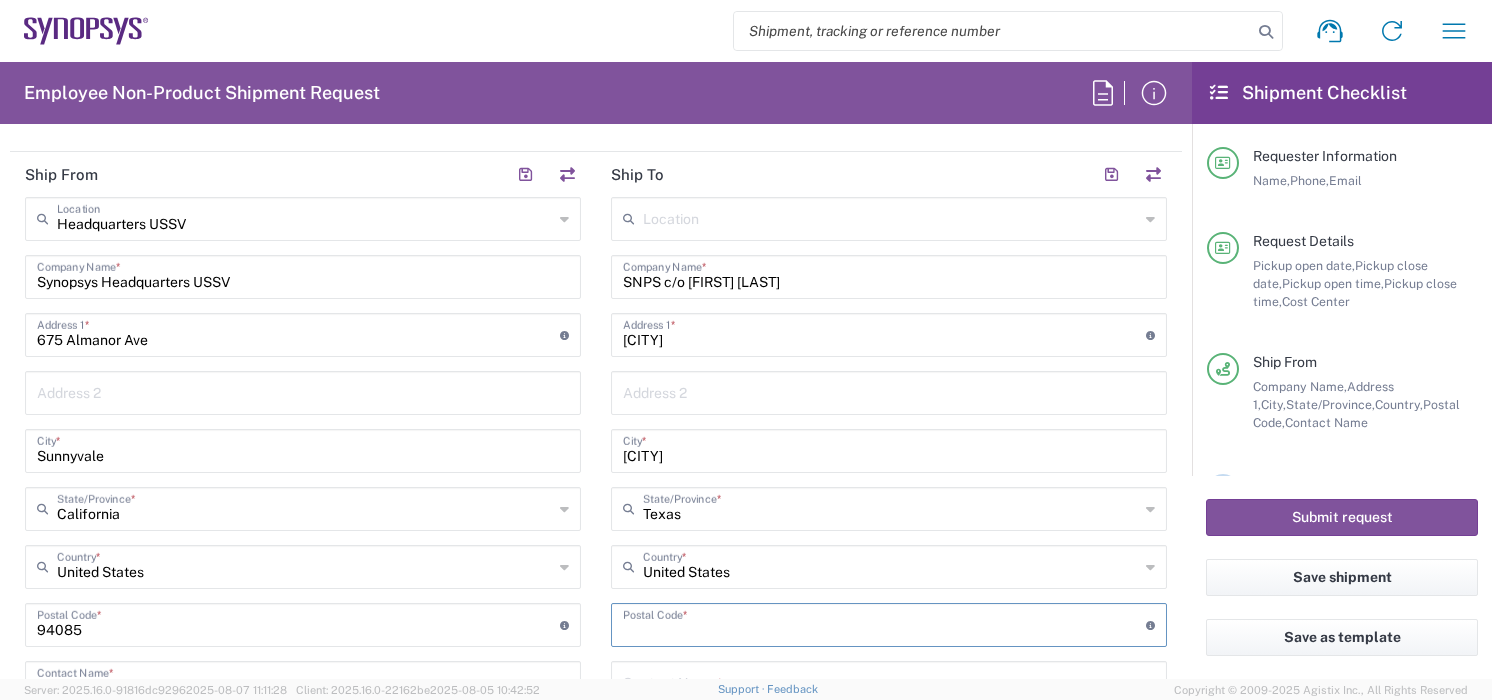 click at bounding box center (884, 623) 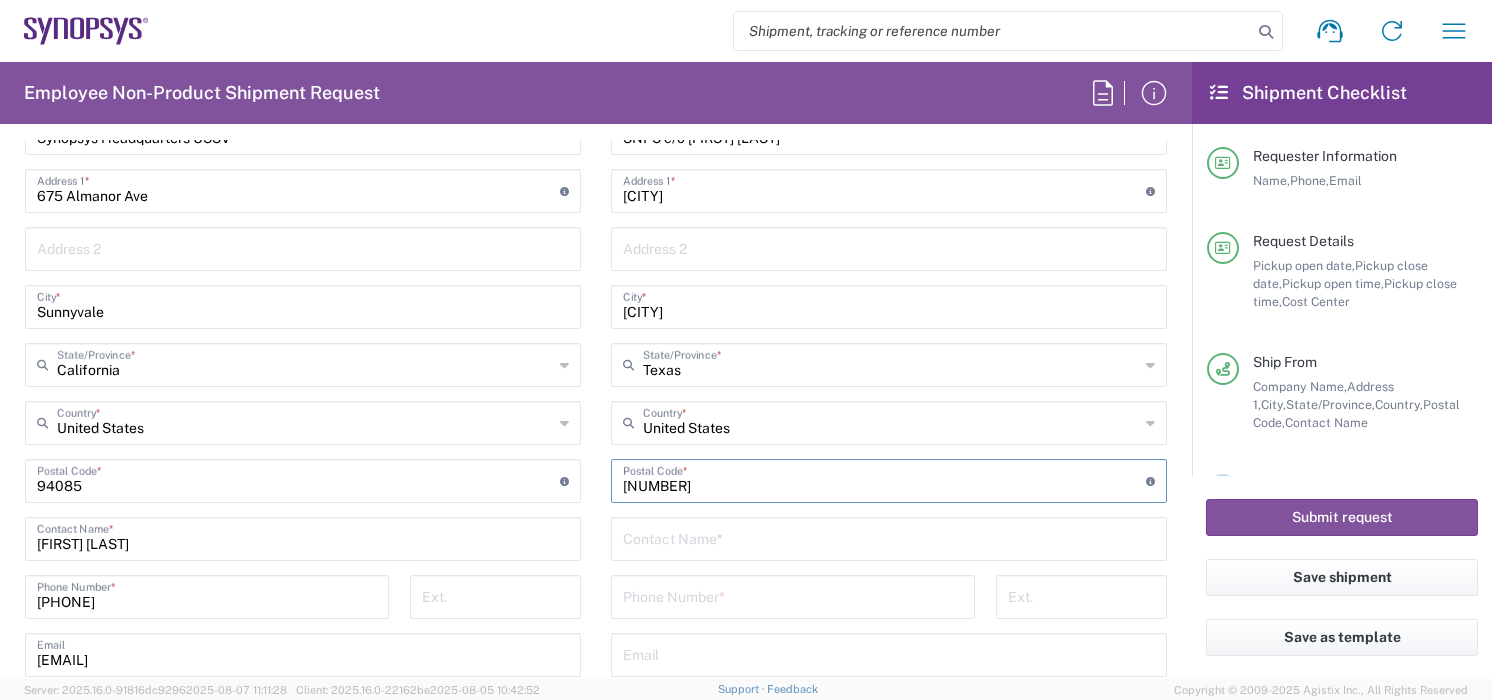 scroll, scrollTop: 942, scrollLeft: 0, axis: vertical 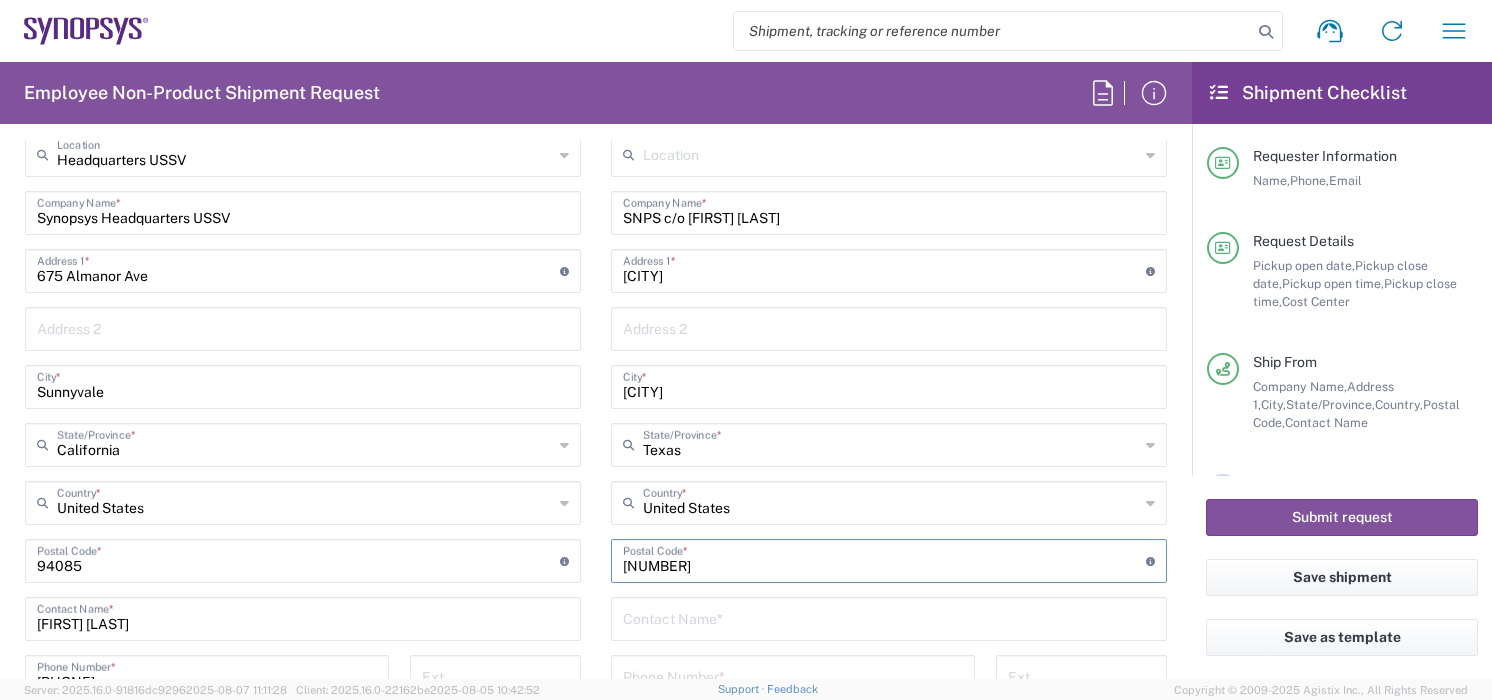 type on "[NUMBER]" 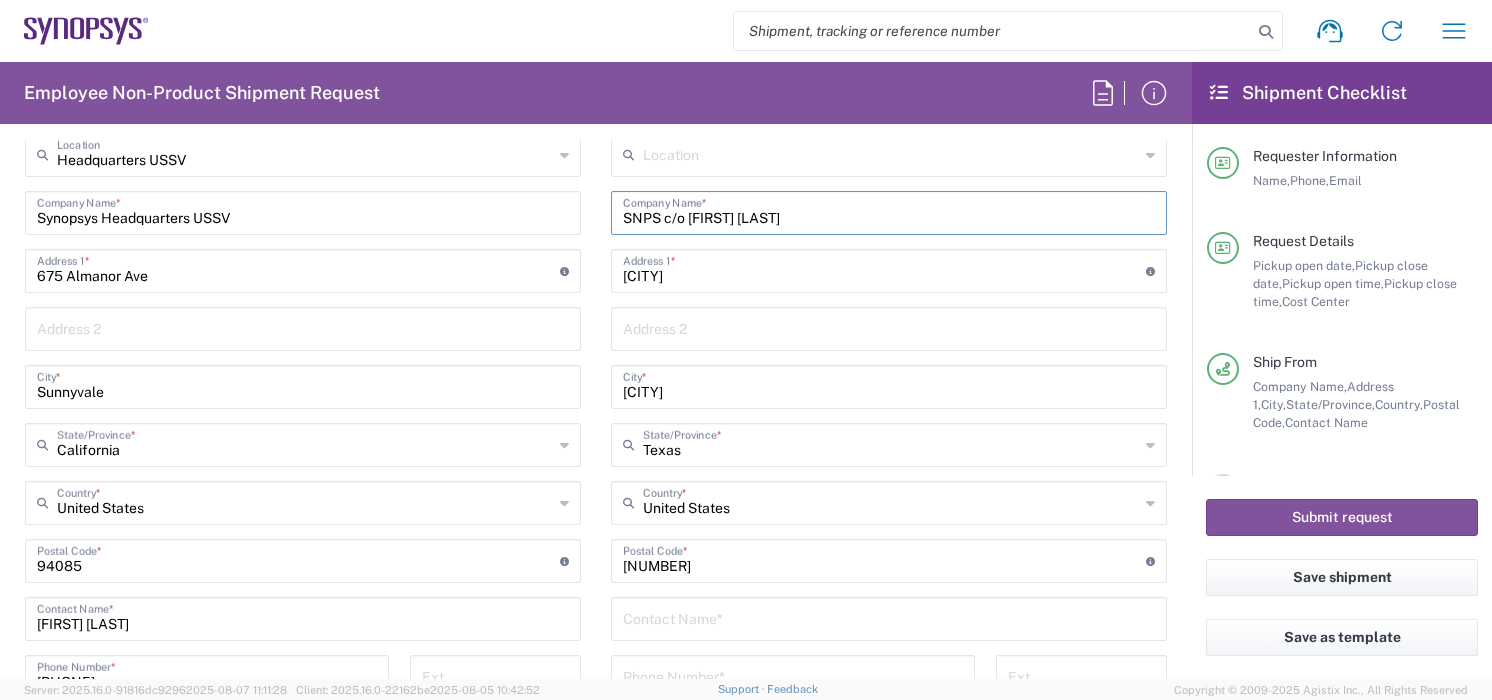 drag, startPoint x: 690, startPoint y: 218, endPoint x: 834, endPoint y: 223, distance: 144.08678 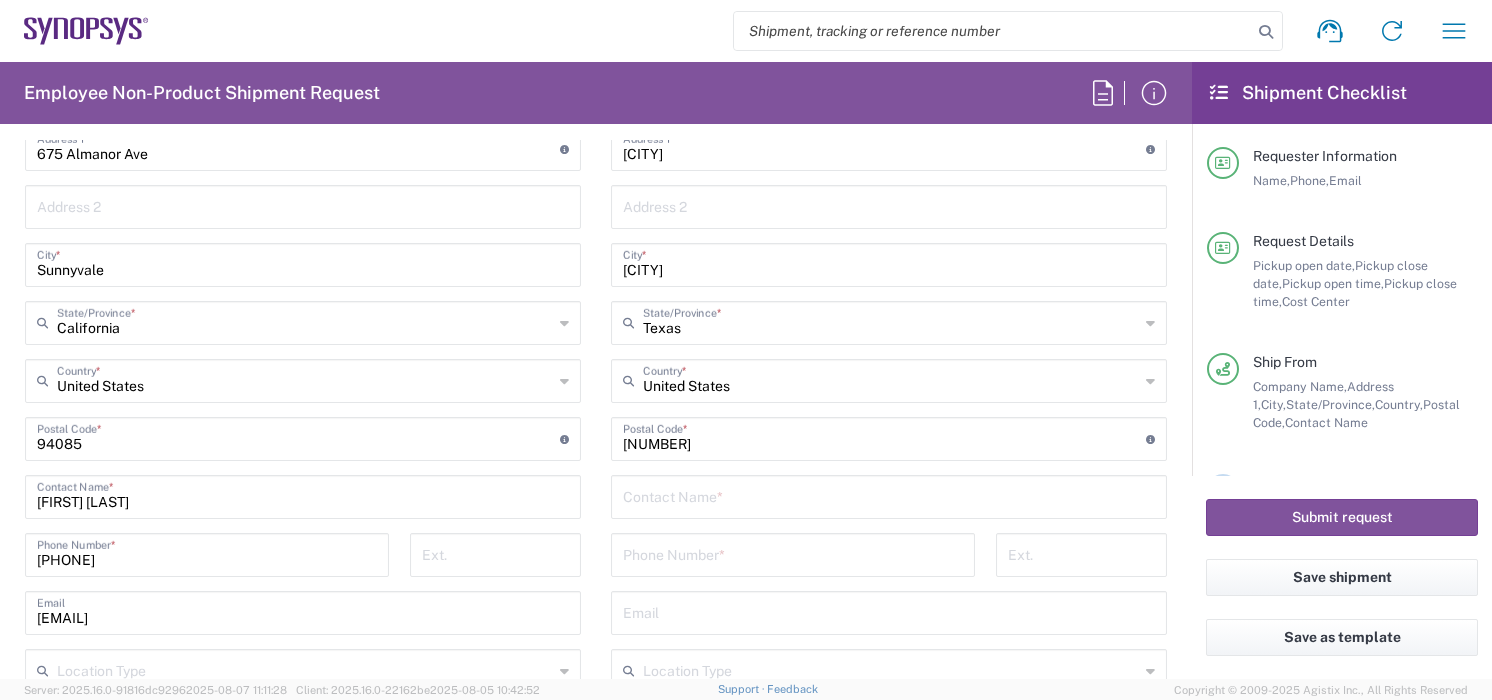 click at bounding box center [889, 495] 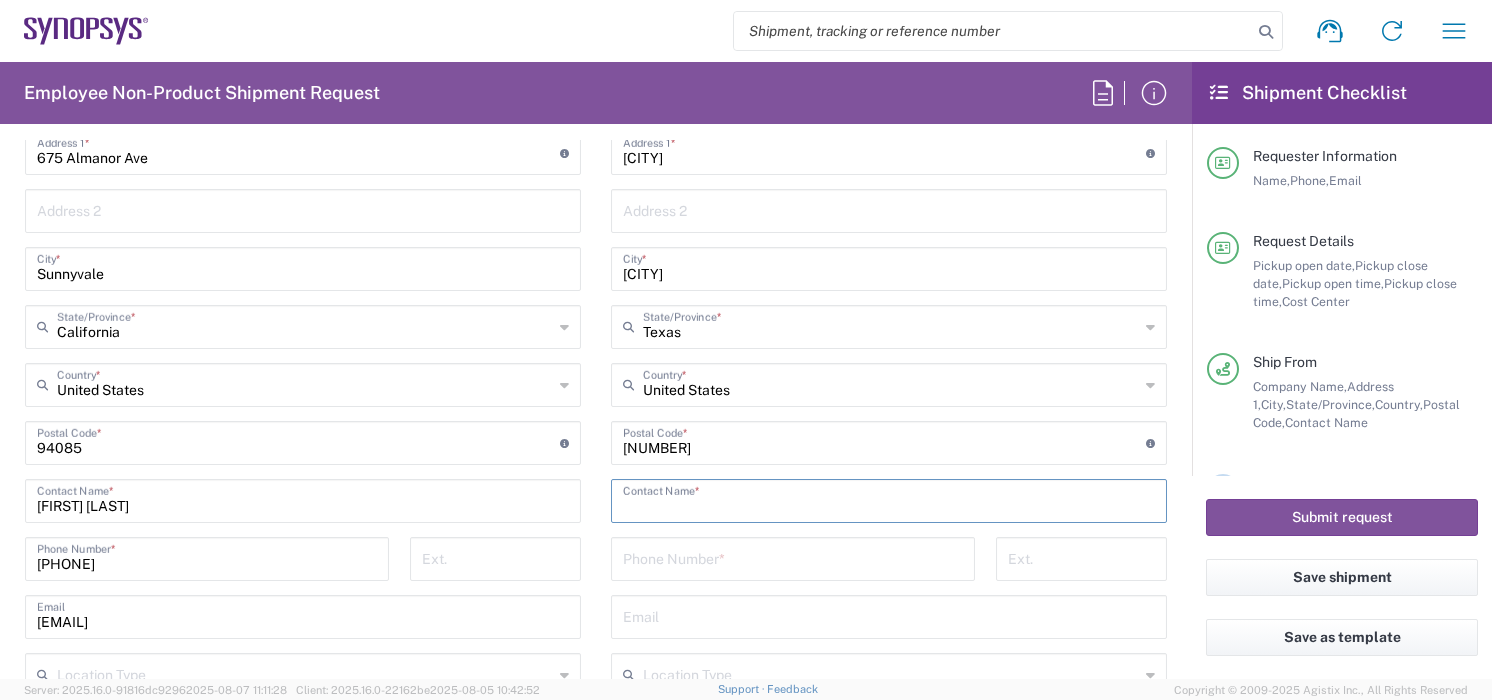 paste on "Jonathan McCallum" 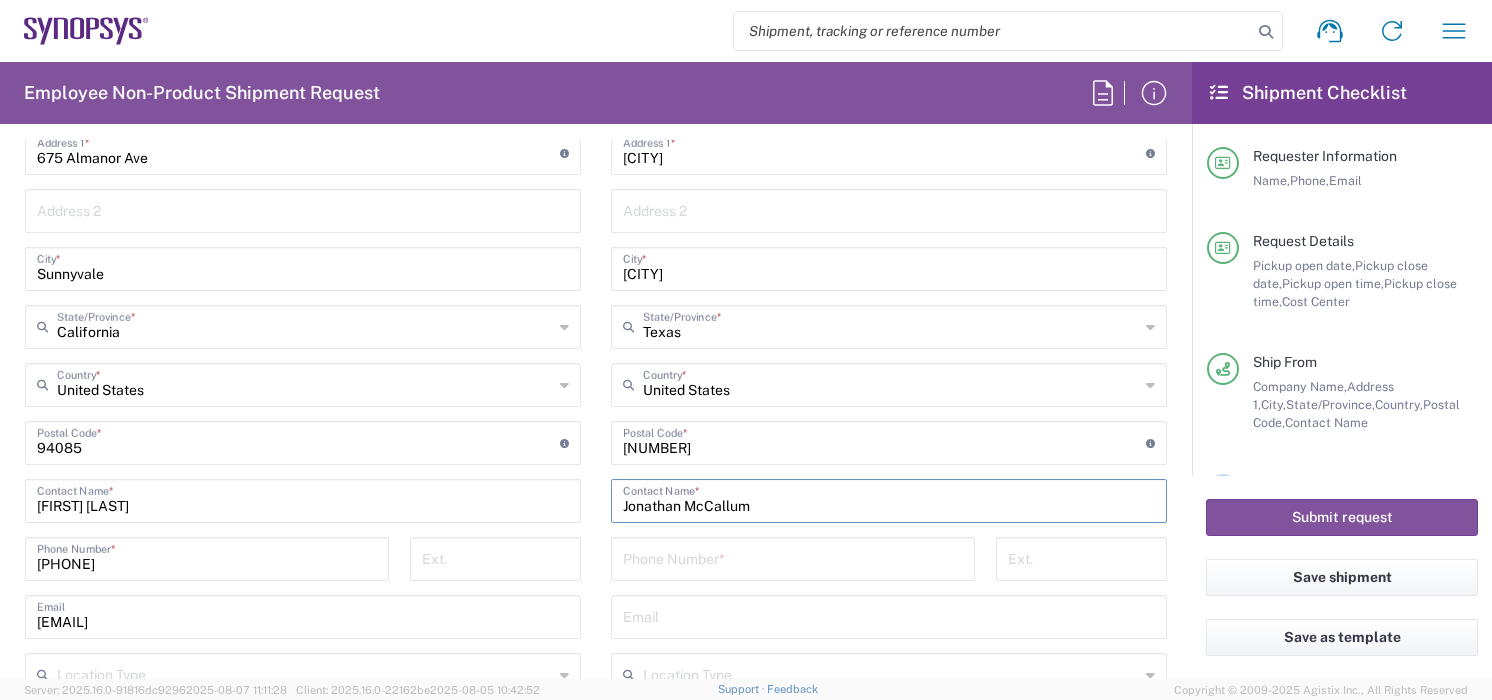 type on "Jonathan McCallum" 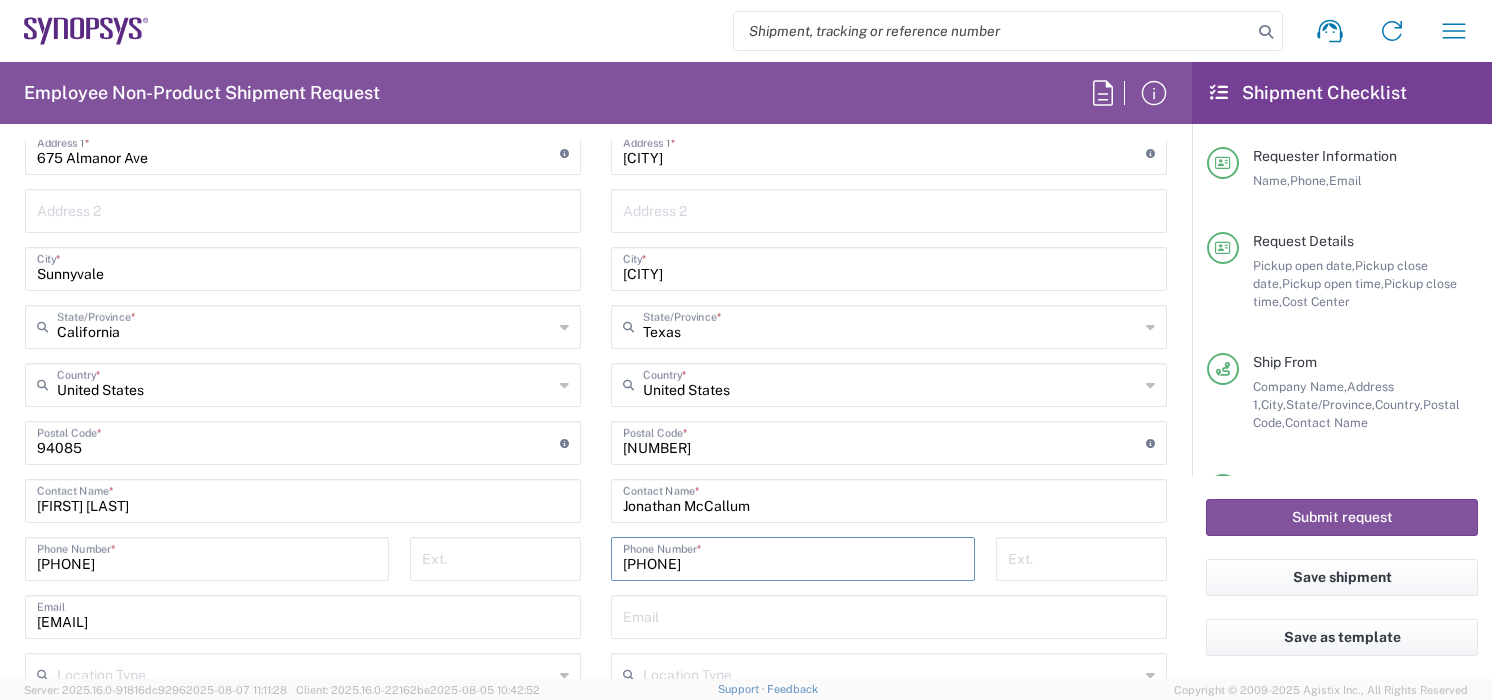 type on "[PHONE]" 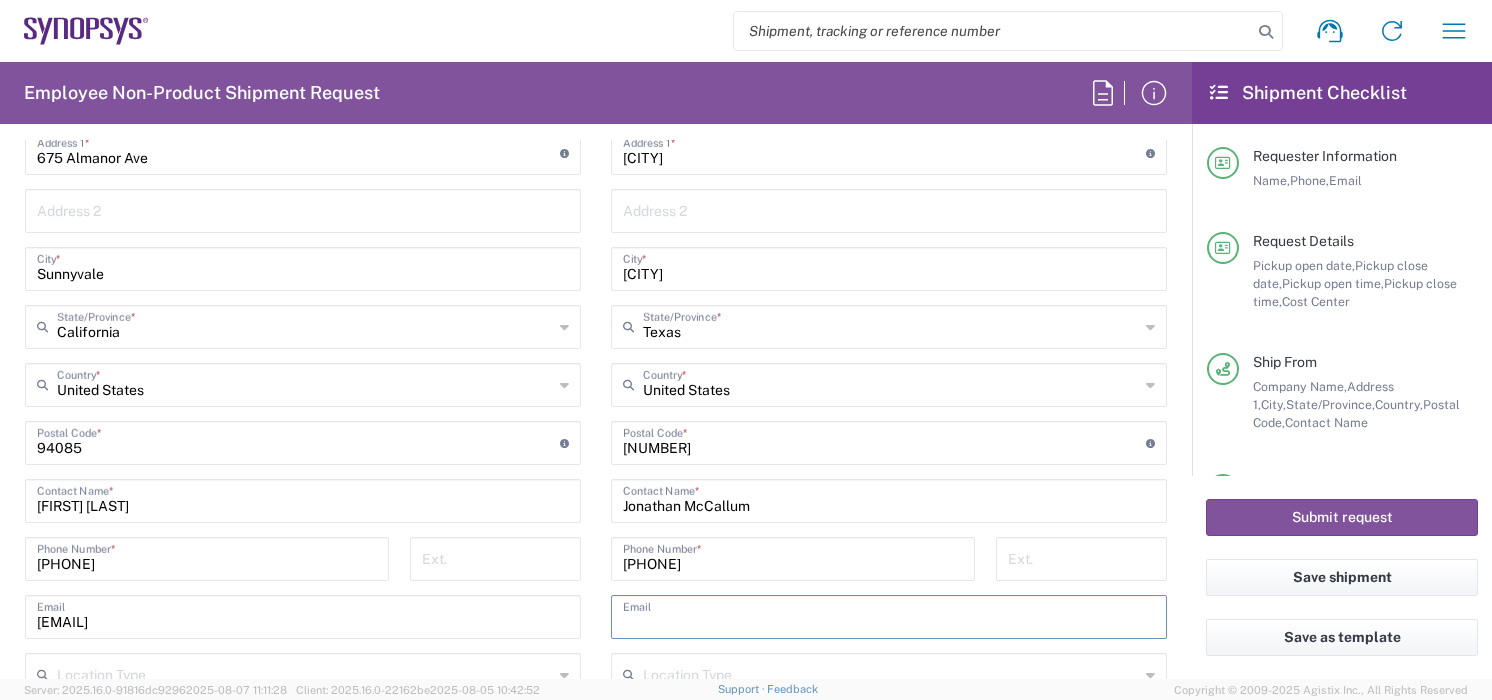 click at bounding box center (889, 615) 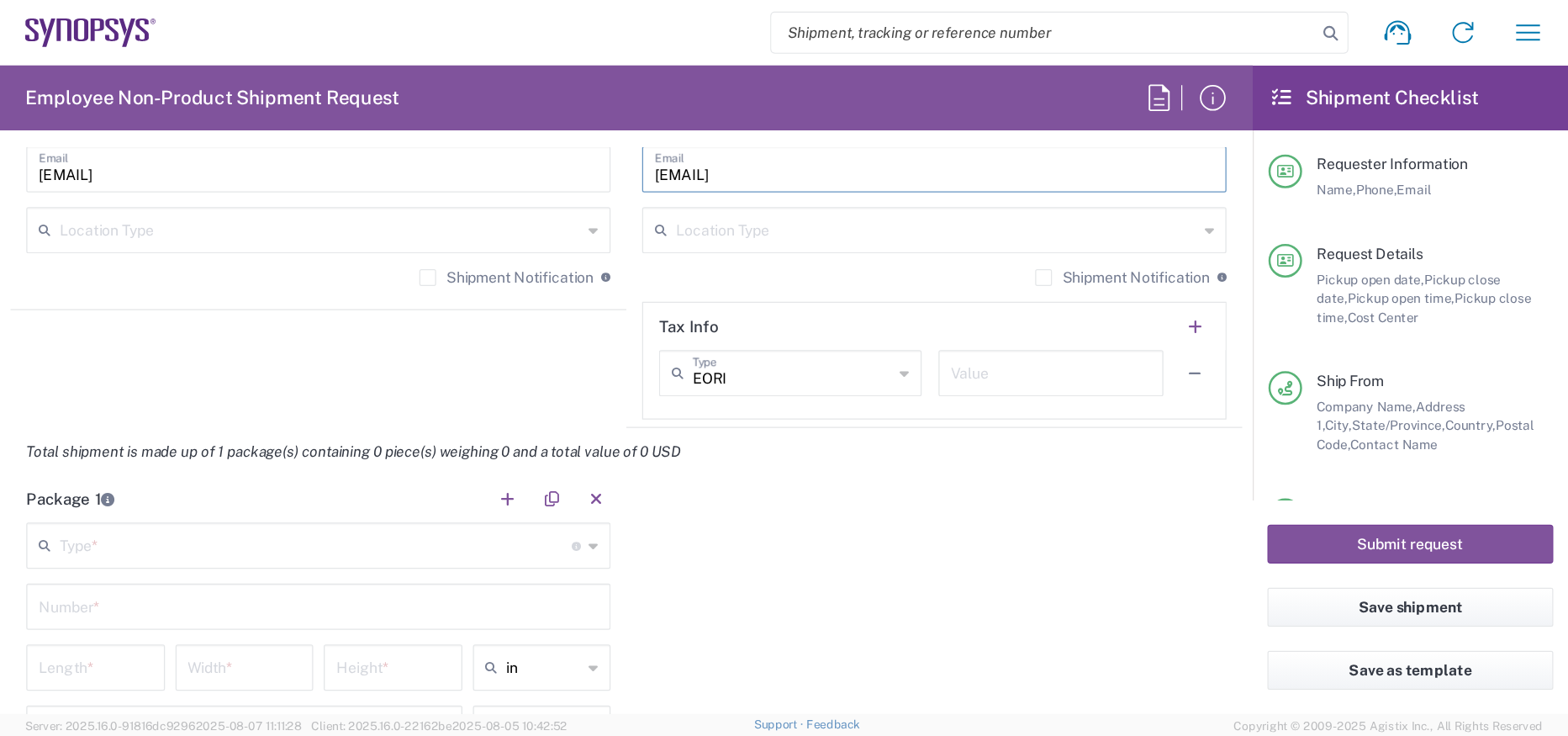 scroll, scrollTop: 1267, scrollLeft: 0, axis: vertical 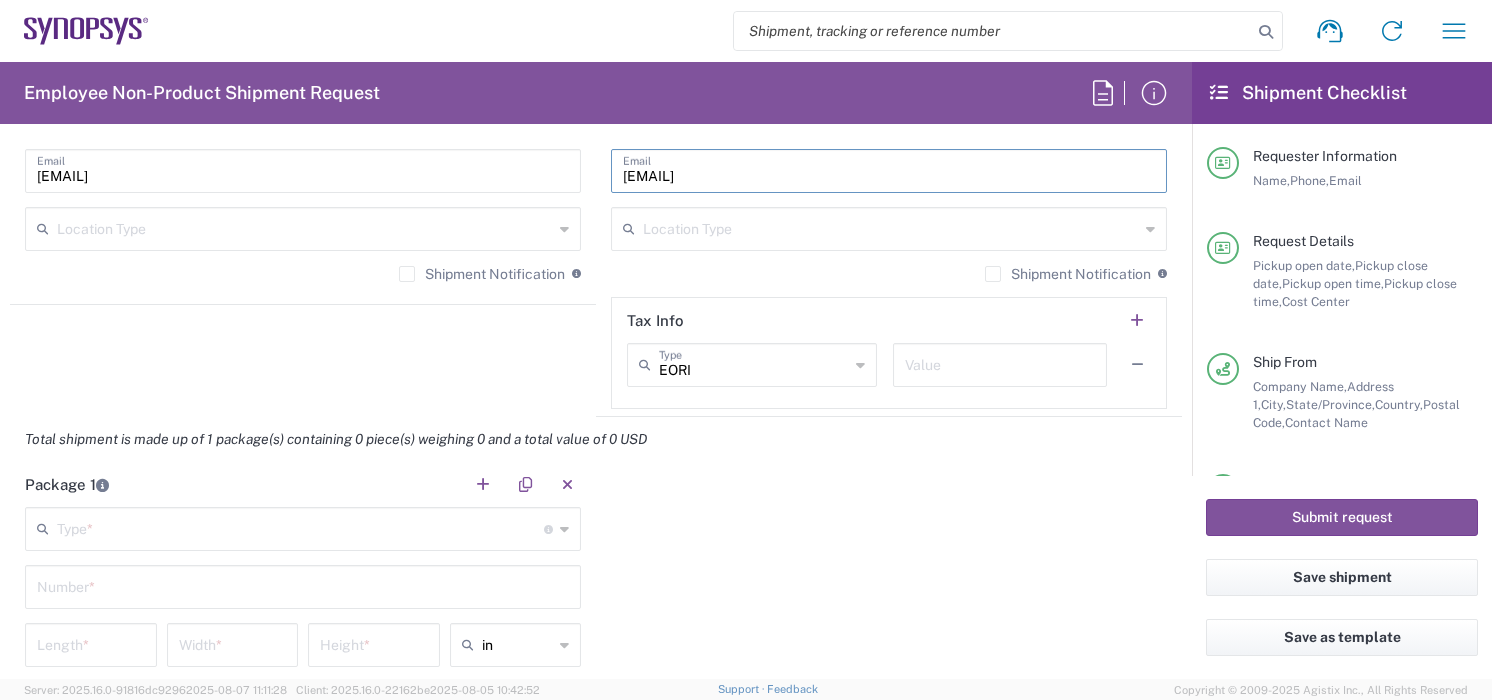 type on "[EMAIL]" 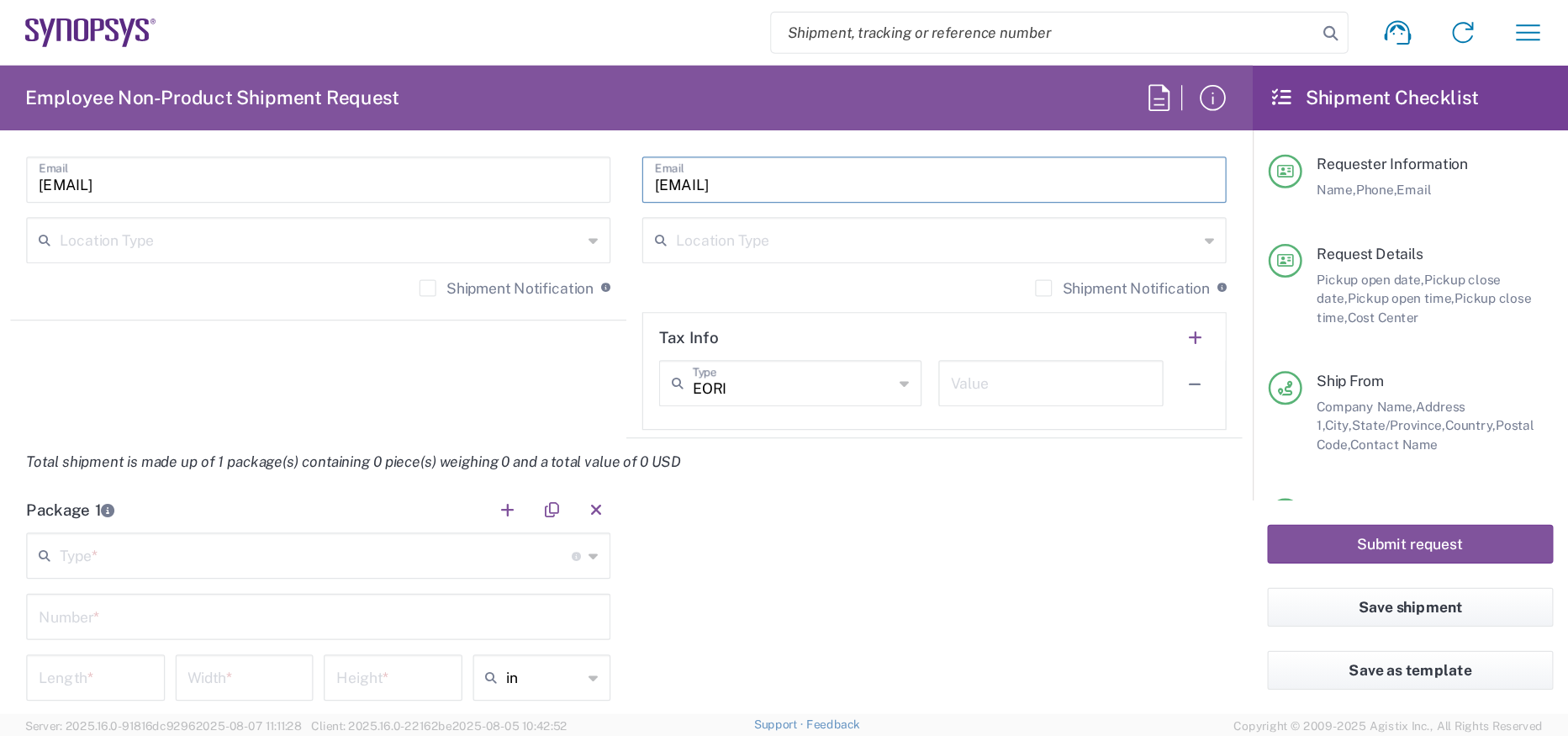 scroll, scrollTop: 1302, scrollLeft: 0, axis: vertical 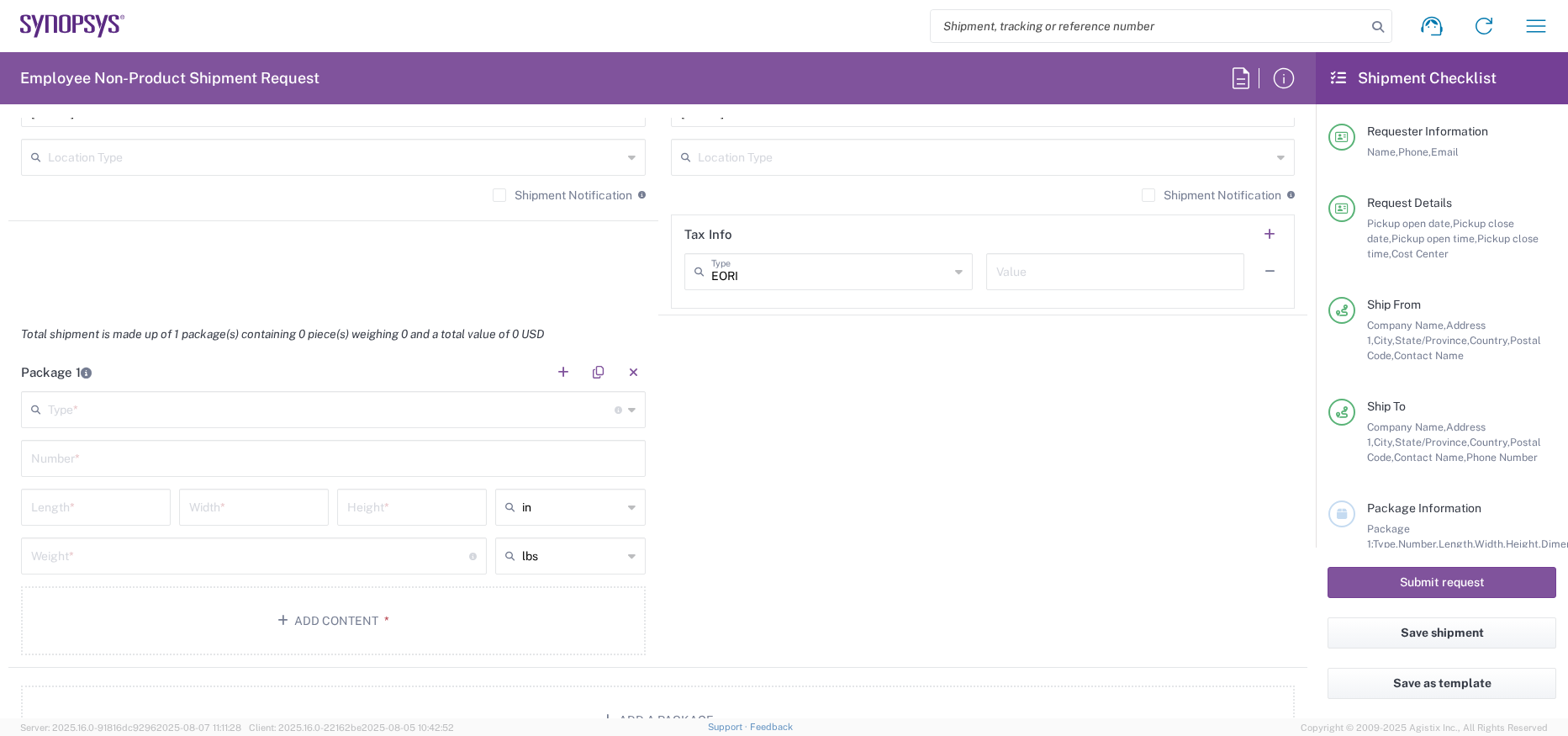 click at bounding box center [331, 408] 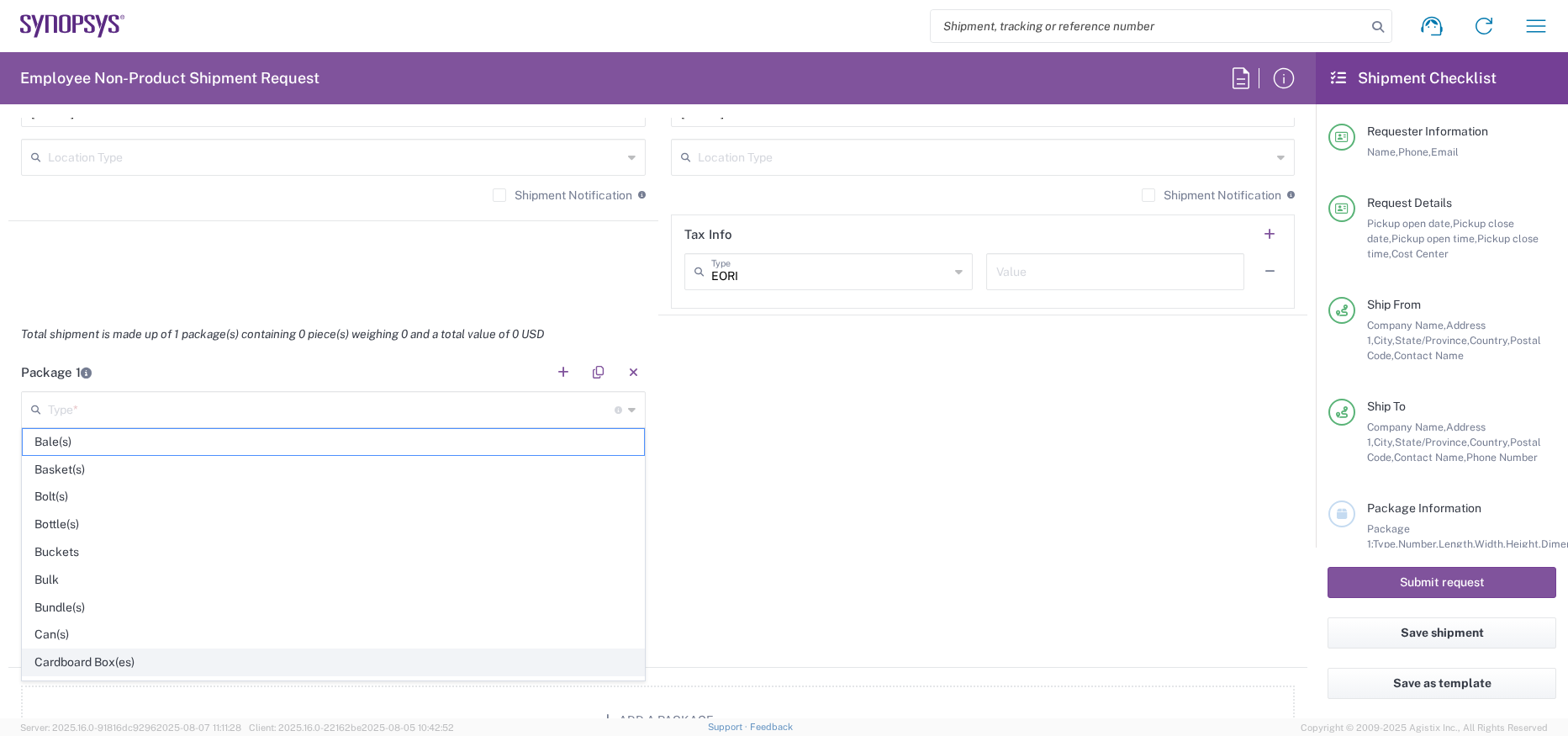 click on "Cardboard Box(es)" 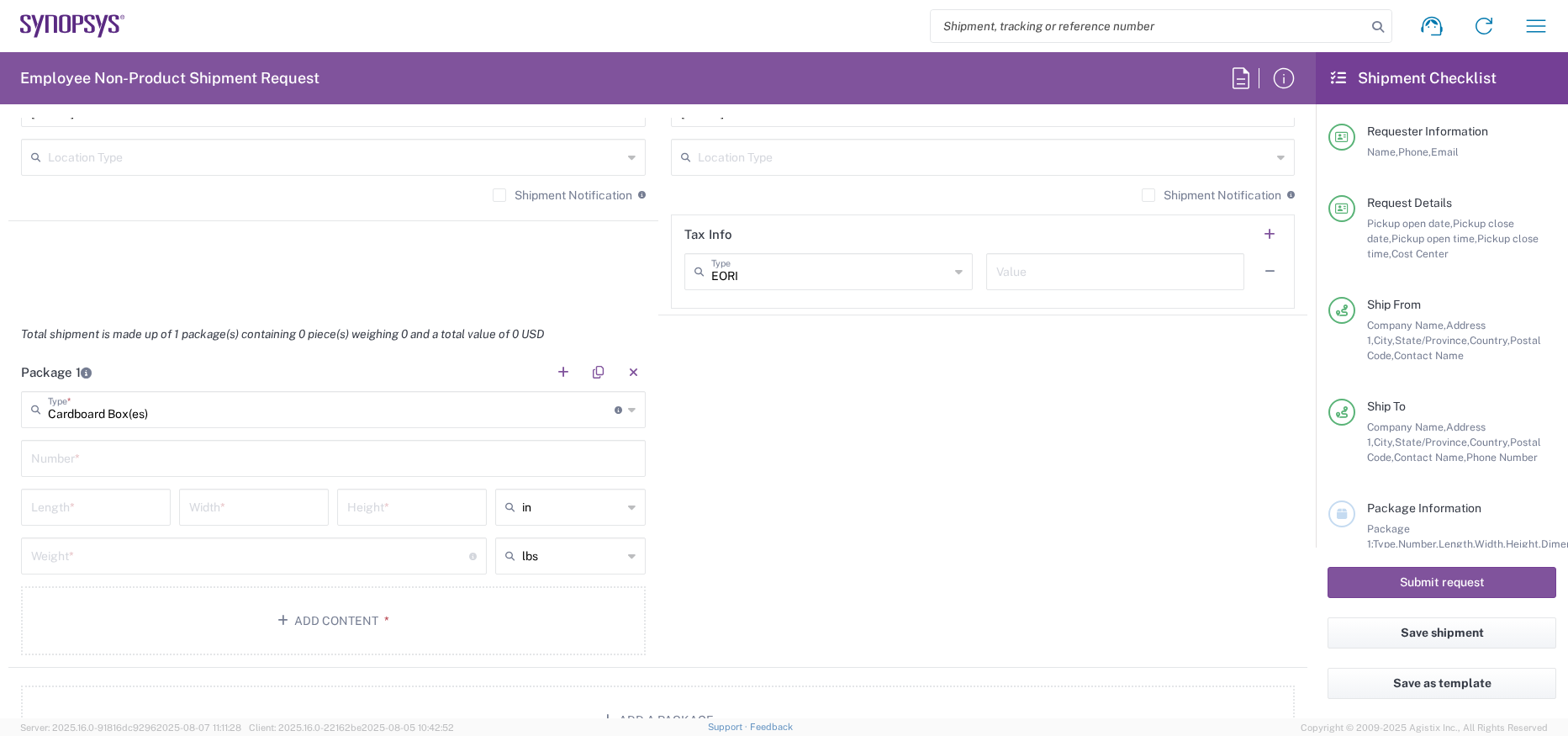 click at bounding box center [333, 457] 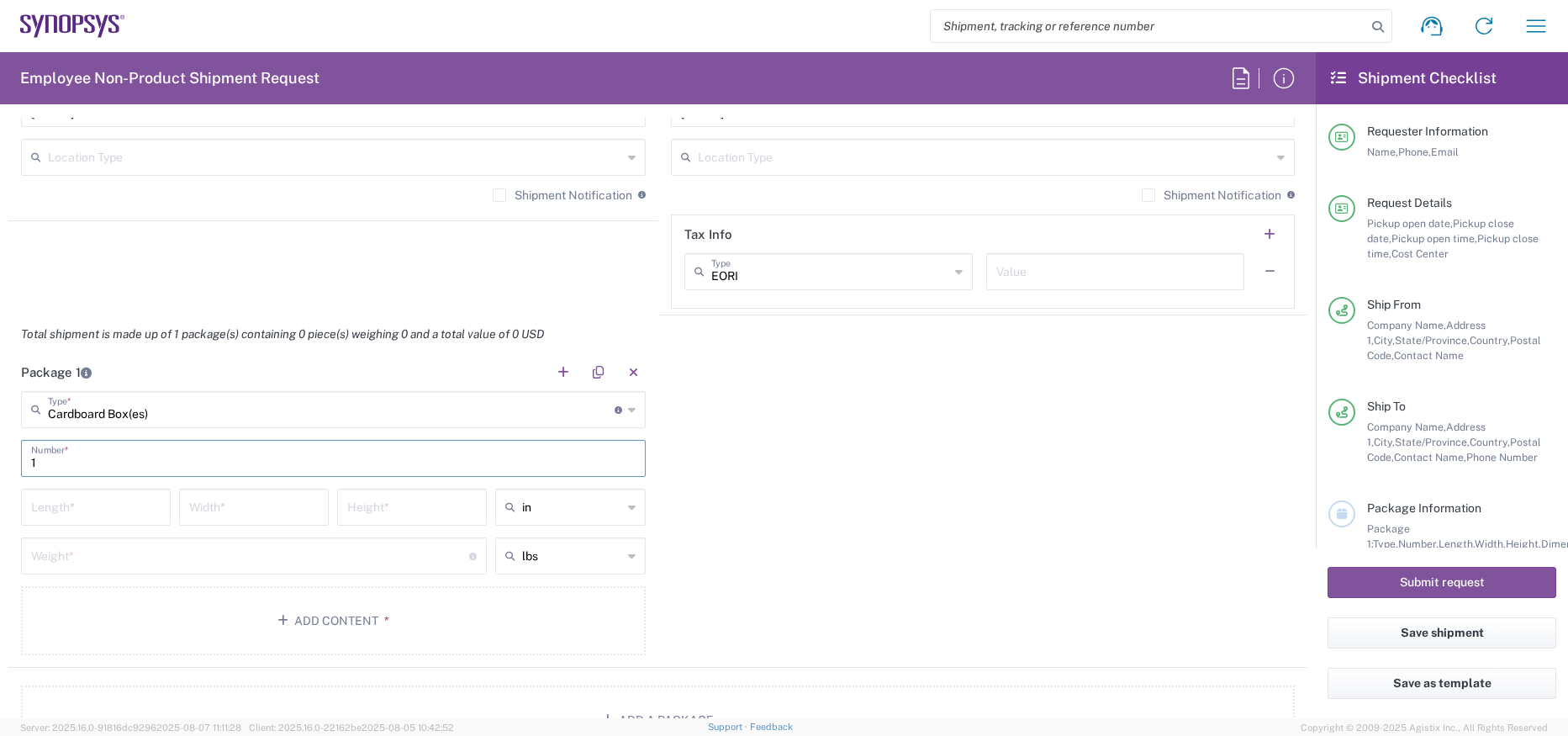 type on "1" 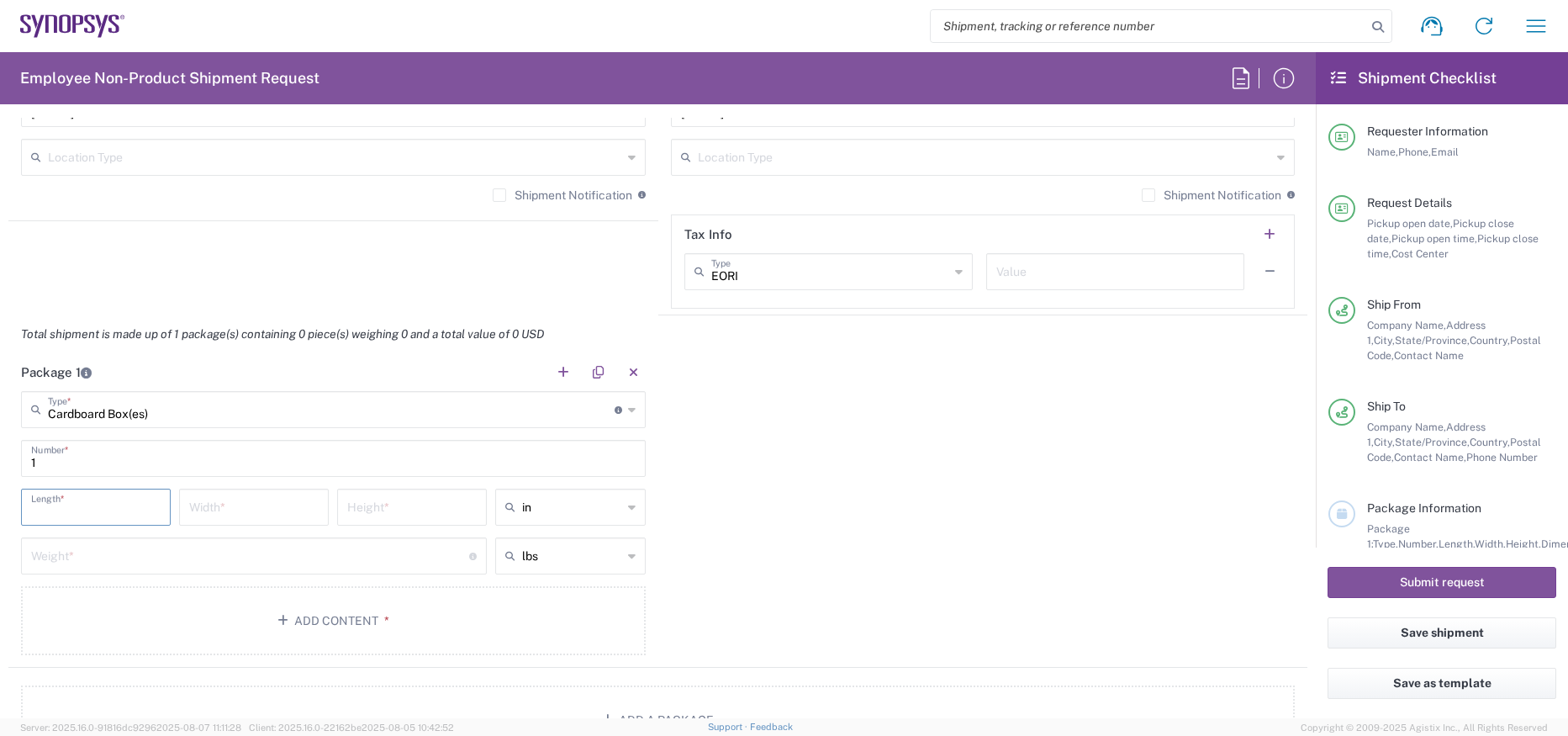 click at bounding box center [96, 506] 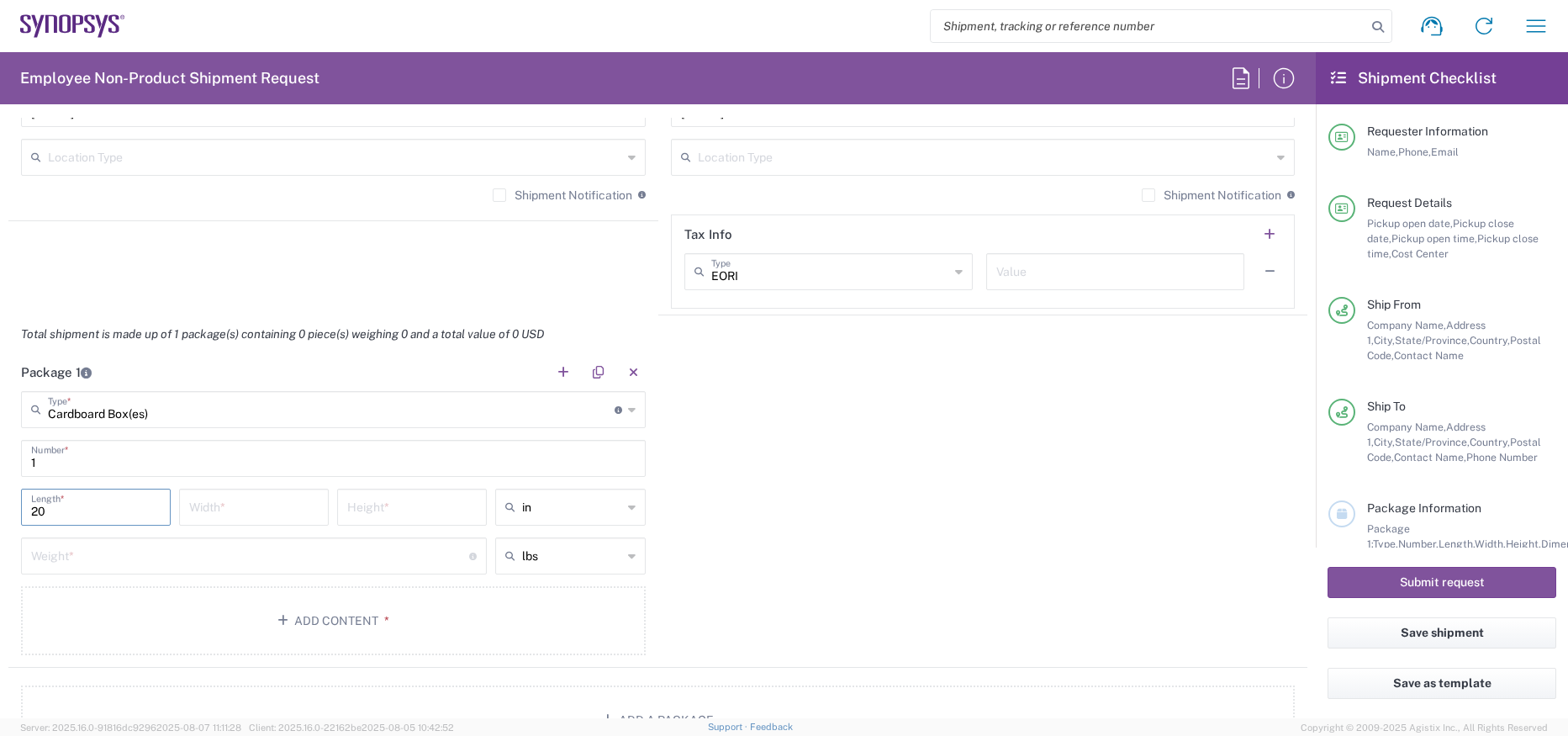 type on "20" 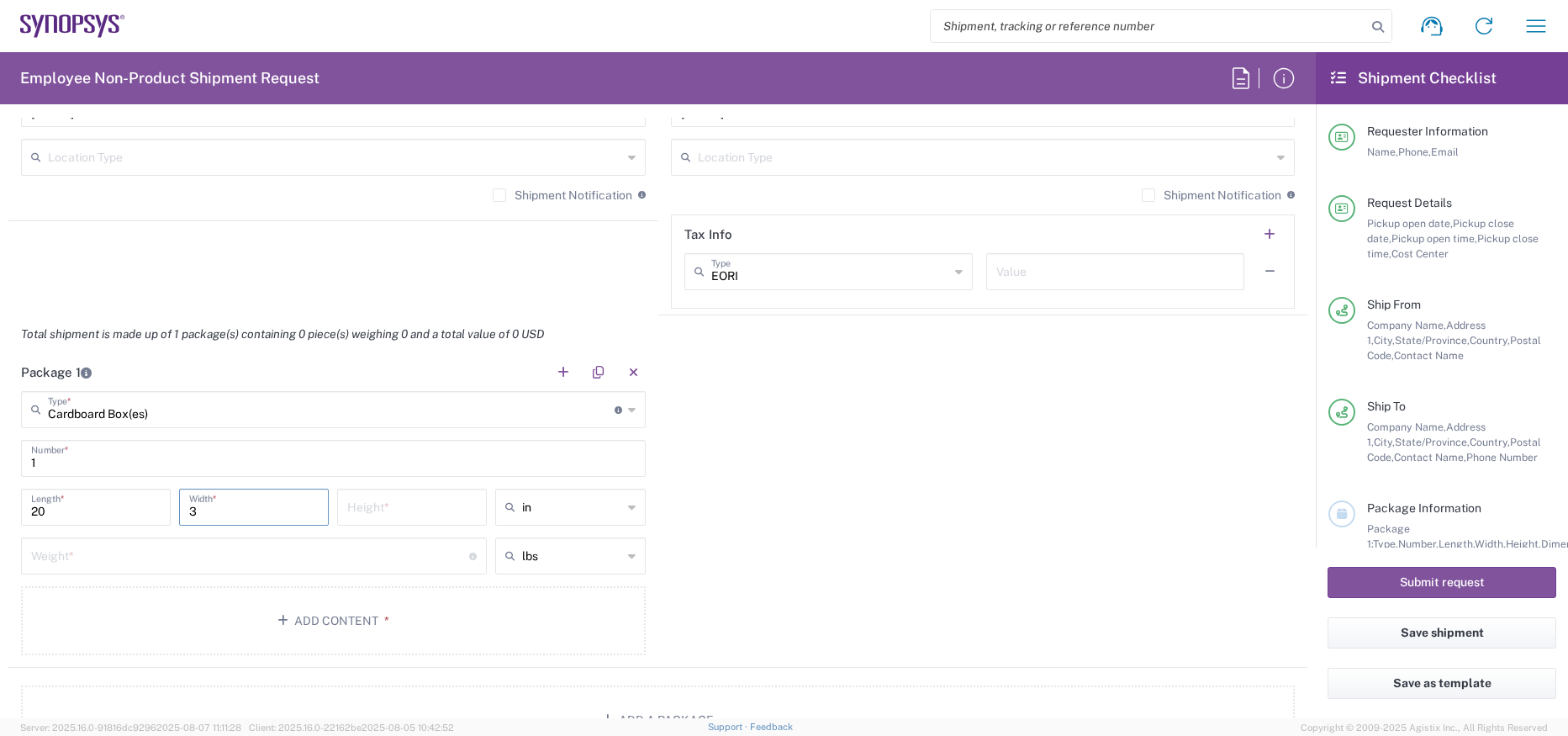 type on "3" 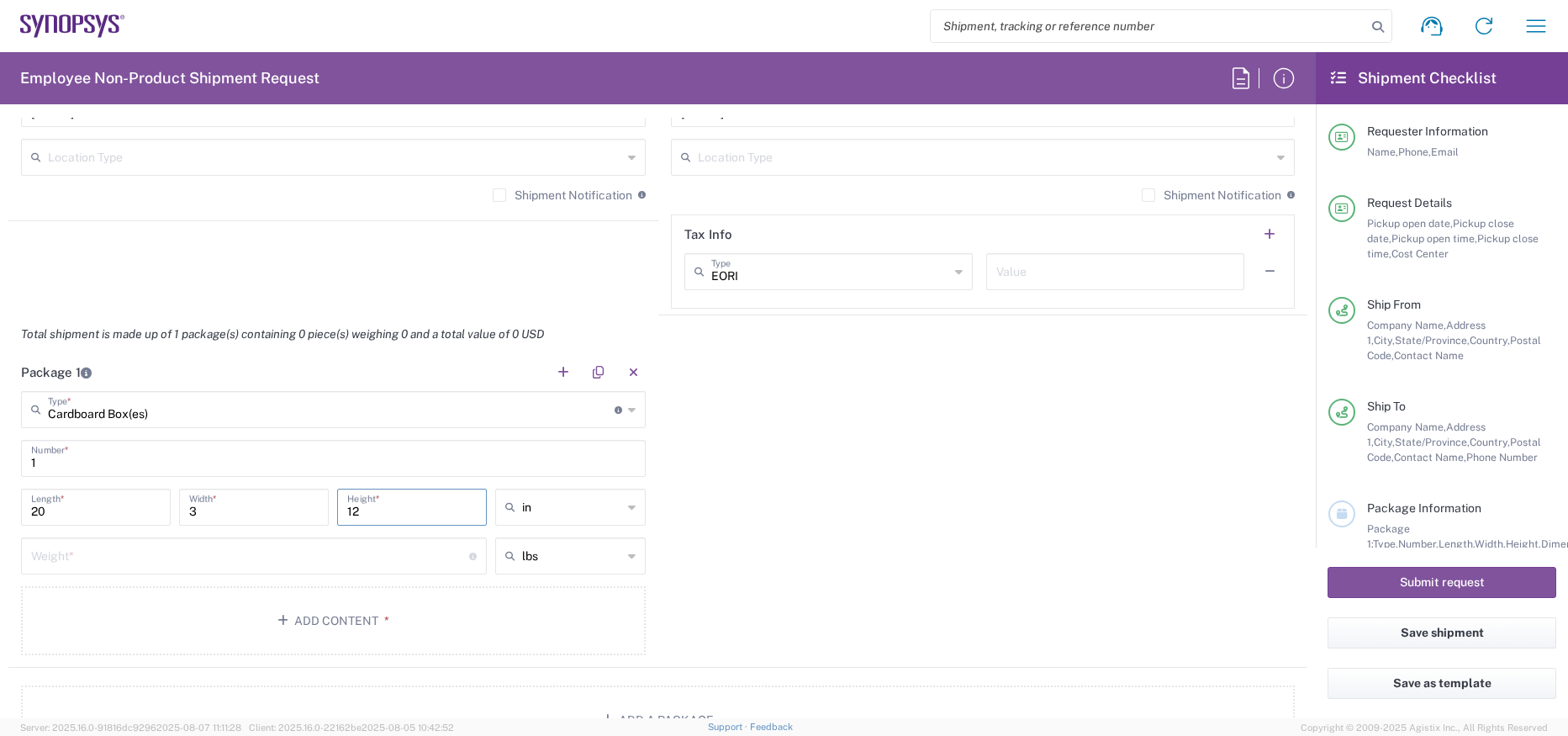 type on "12" 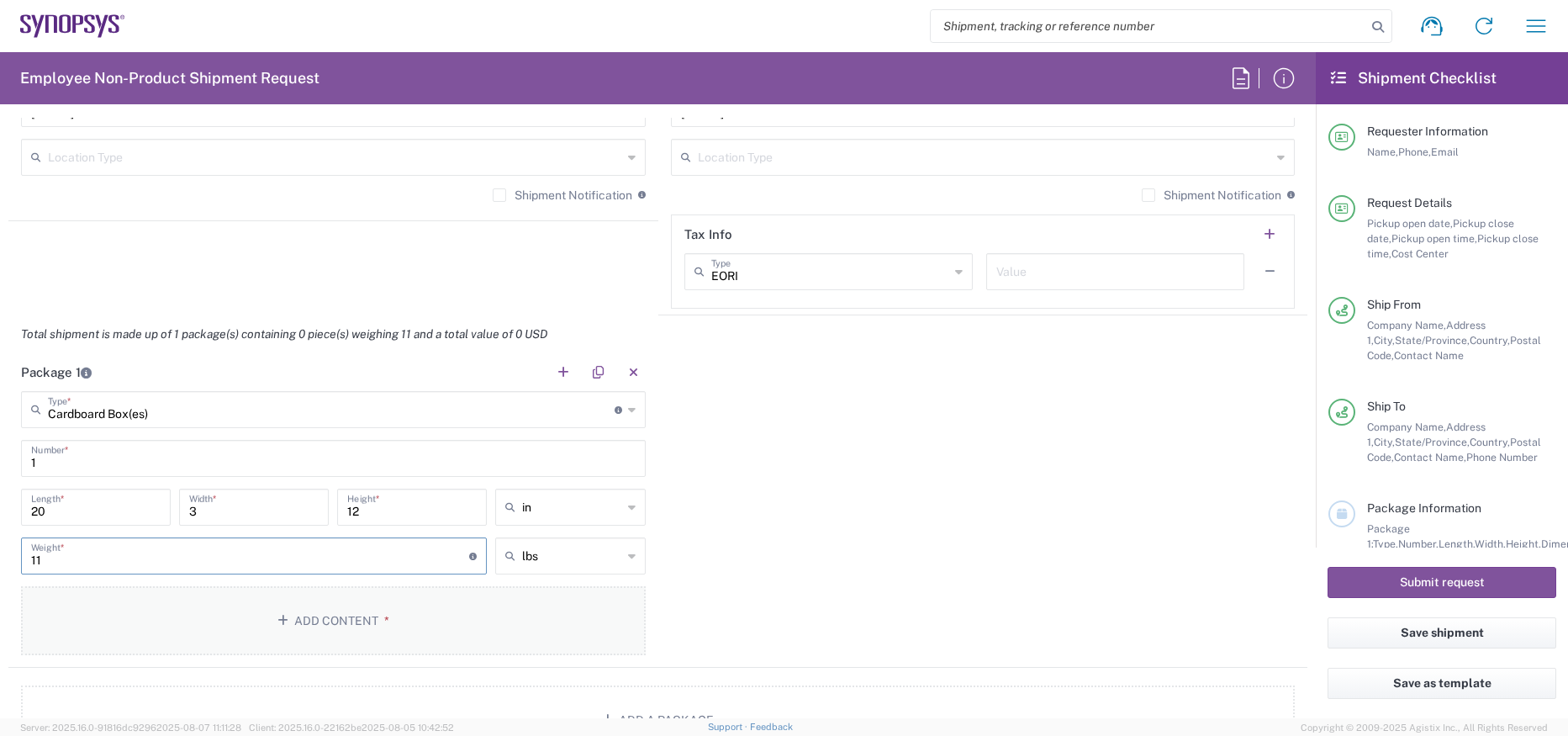 type on "11" 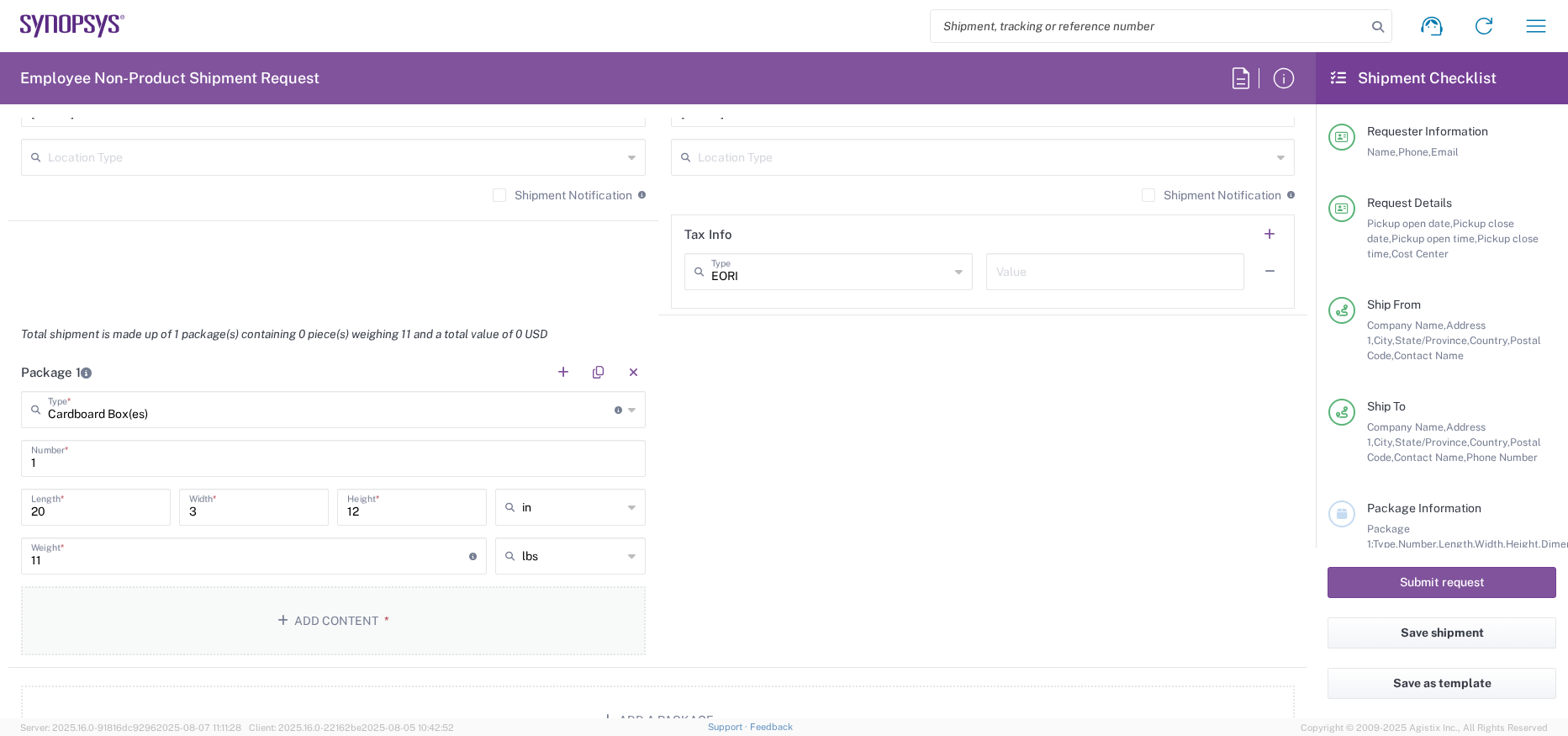 click on "Add Content *" 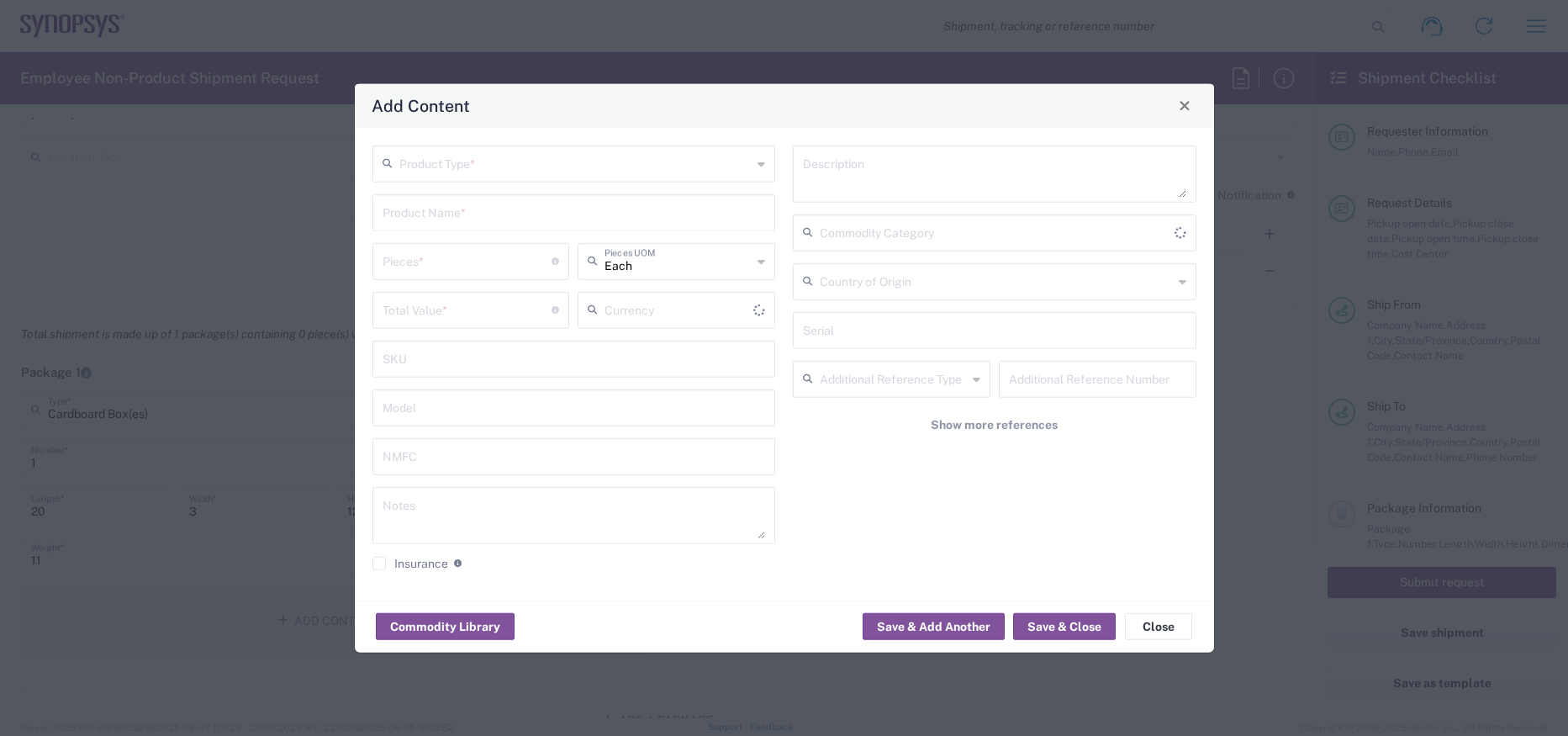 type on "US Dollar" 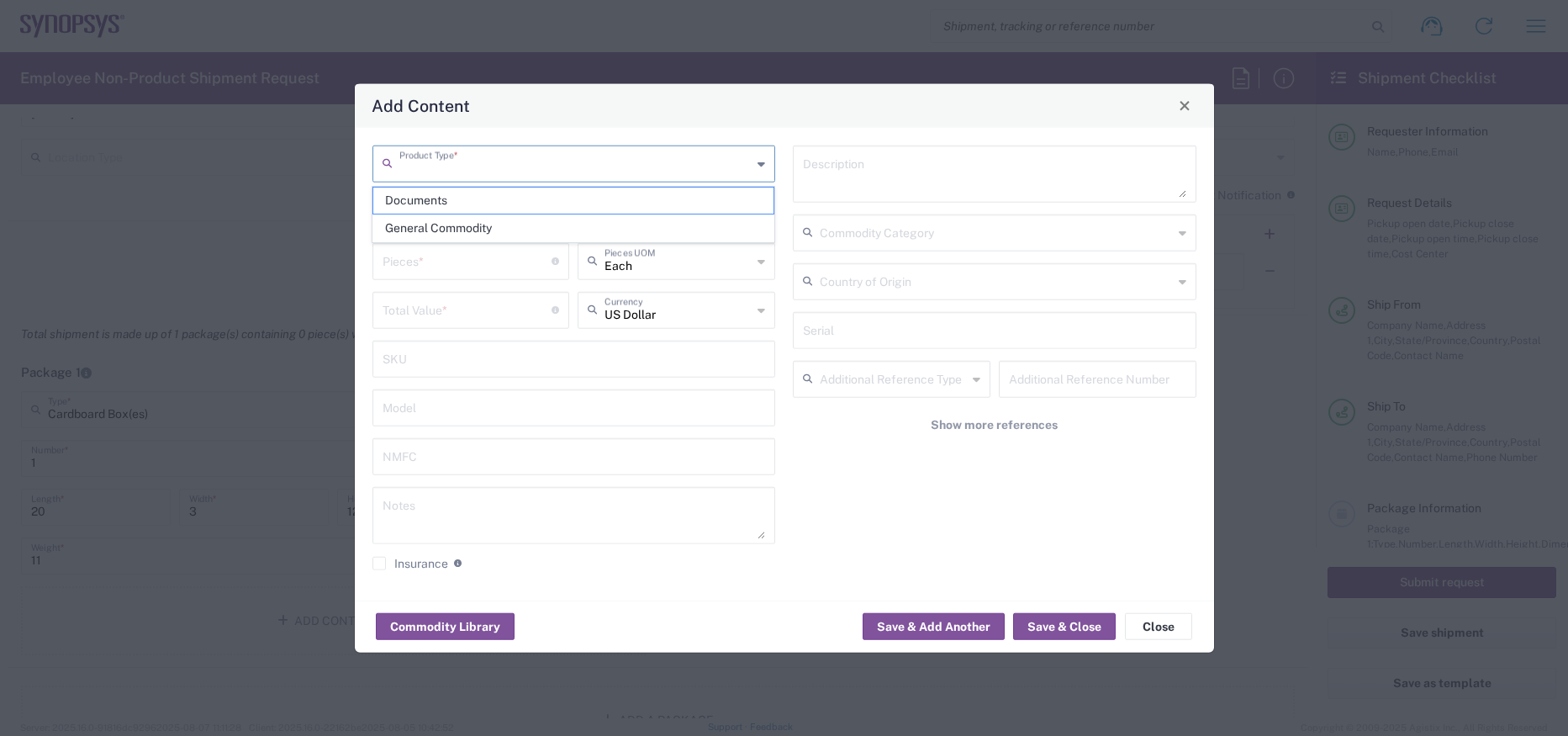 click at bounding box center (576, 161) 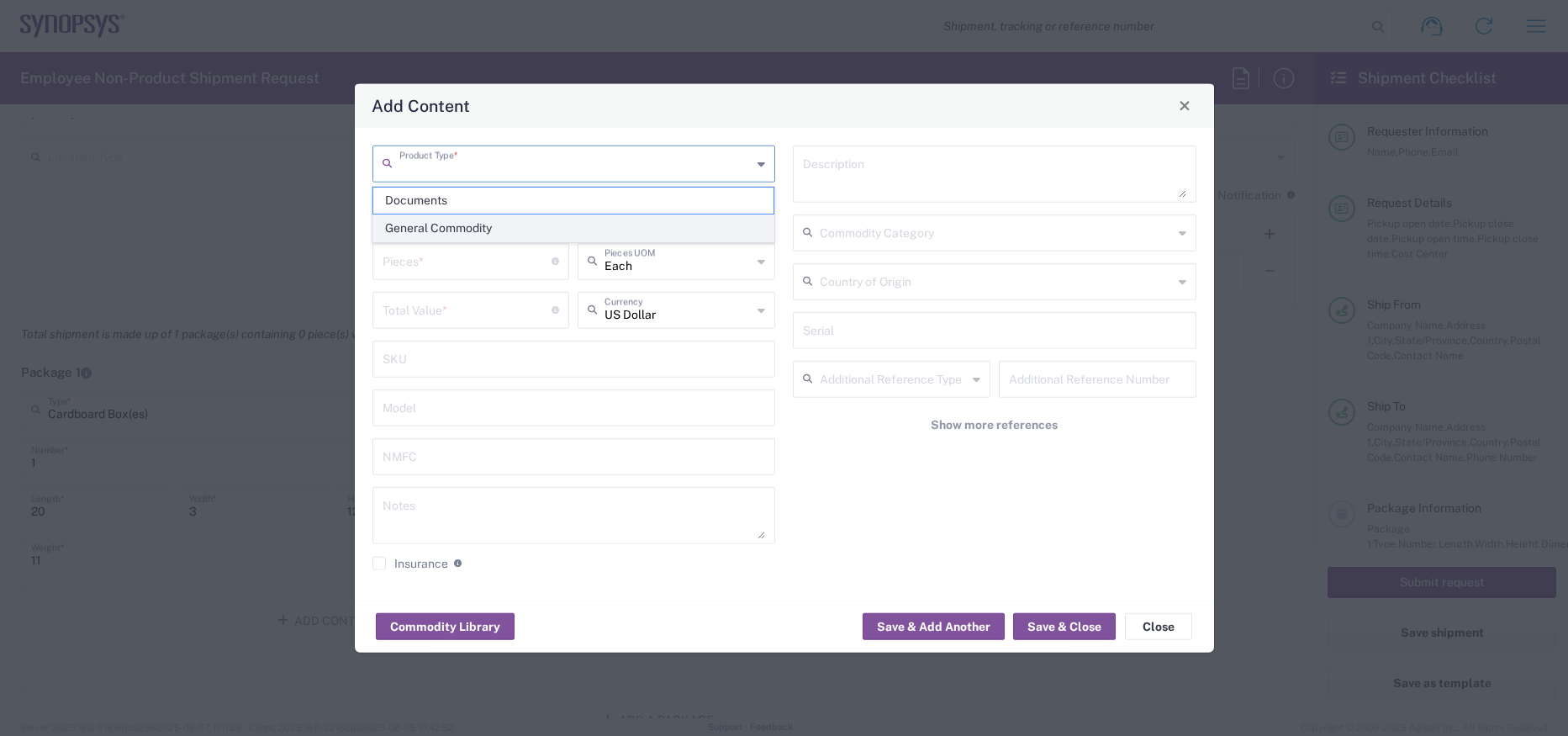 click on "General Commodity" 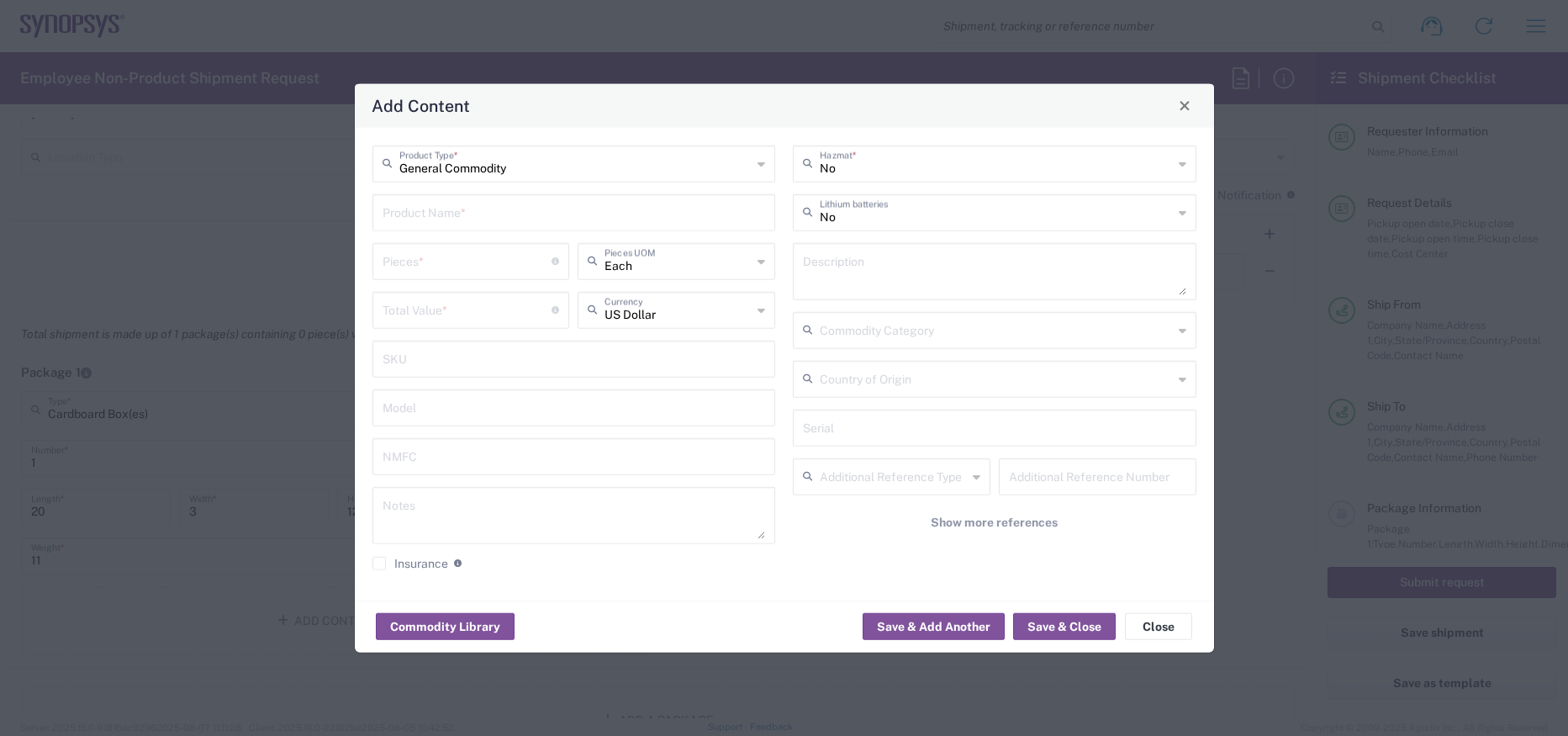 click at bounding box center (574, 210) 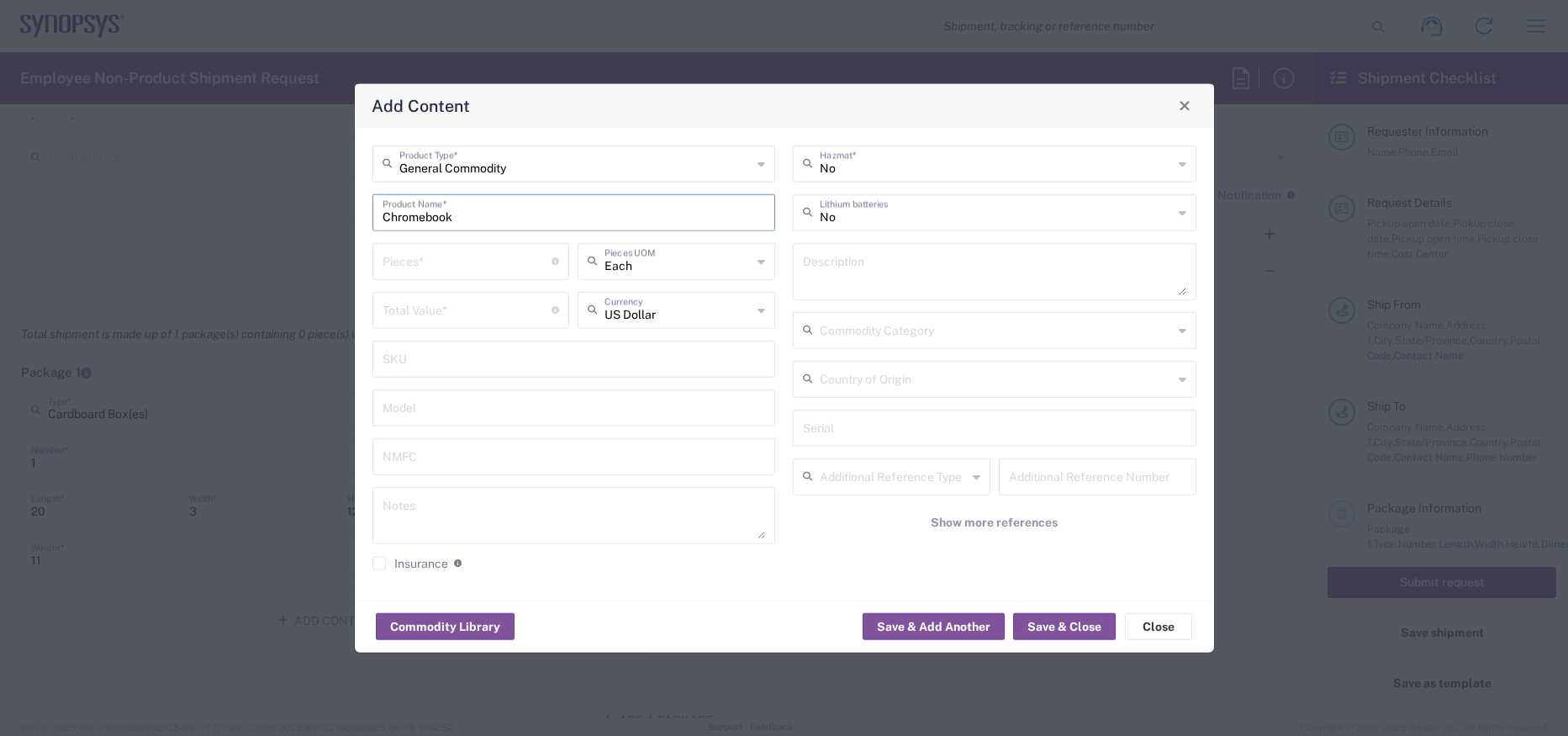 type on "Chromebook" 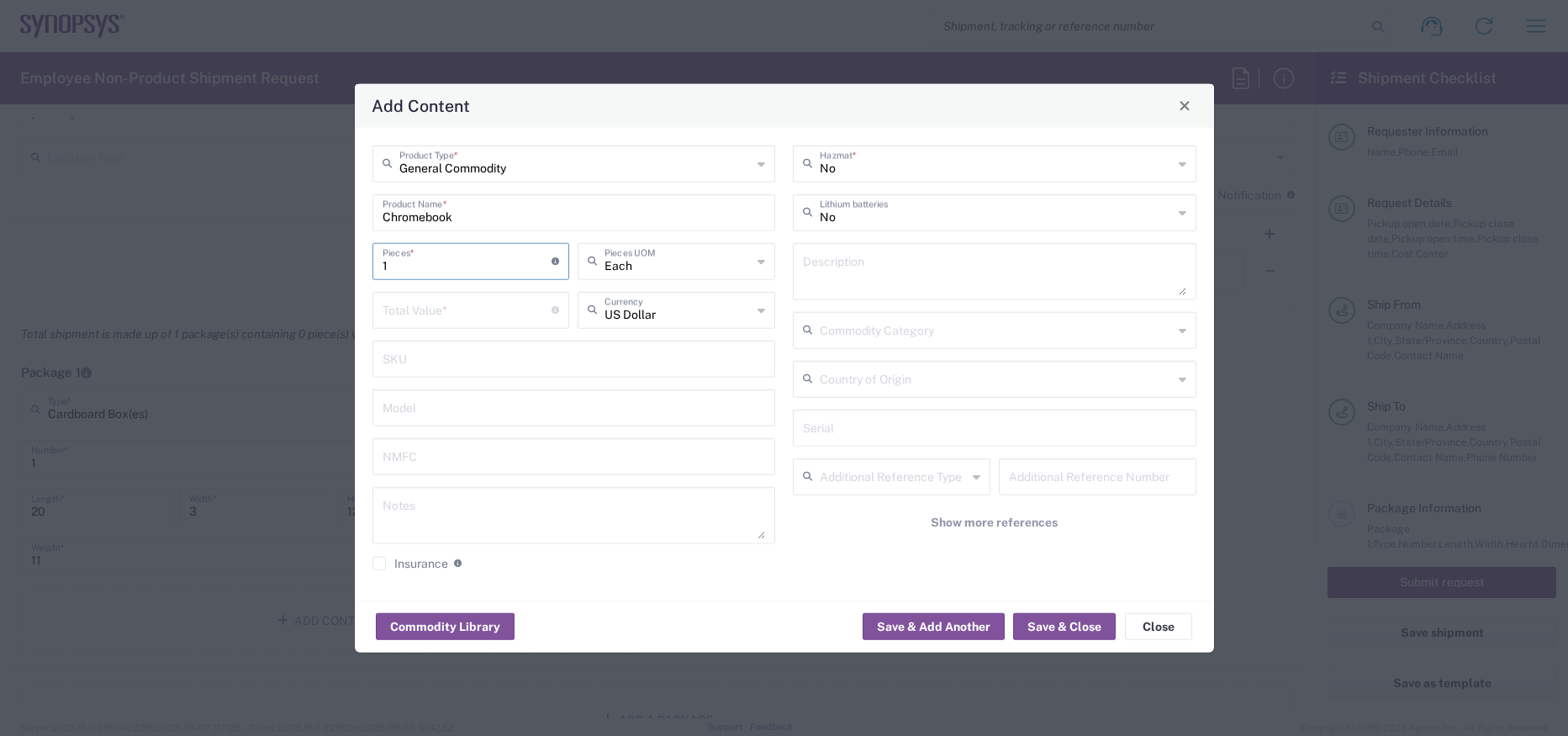 type on "1" 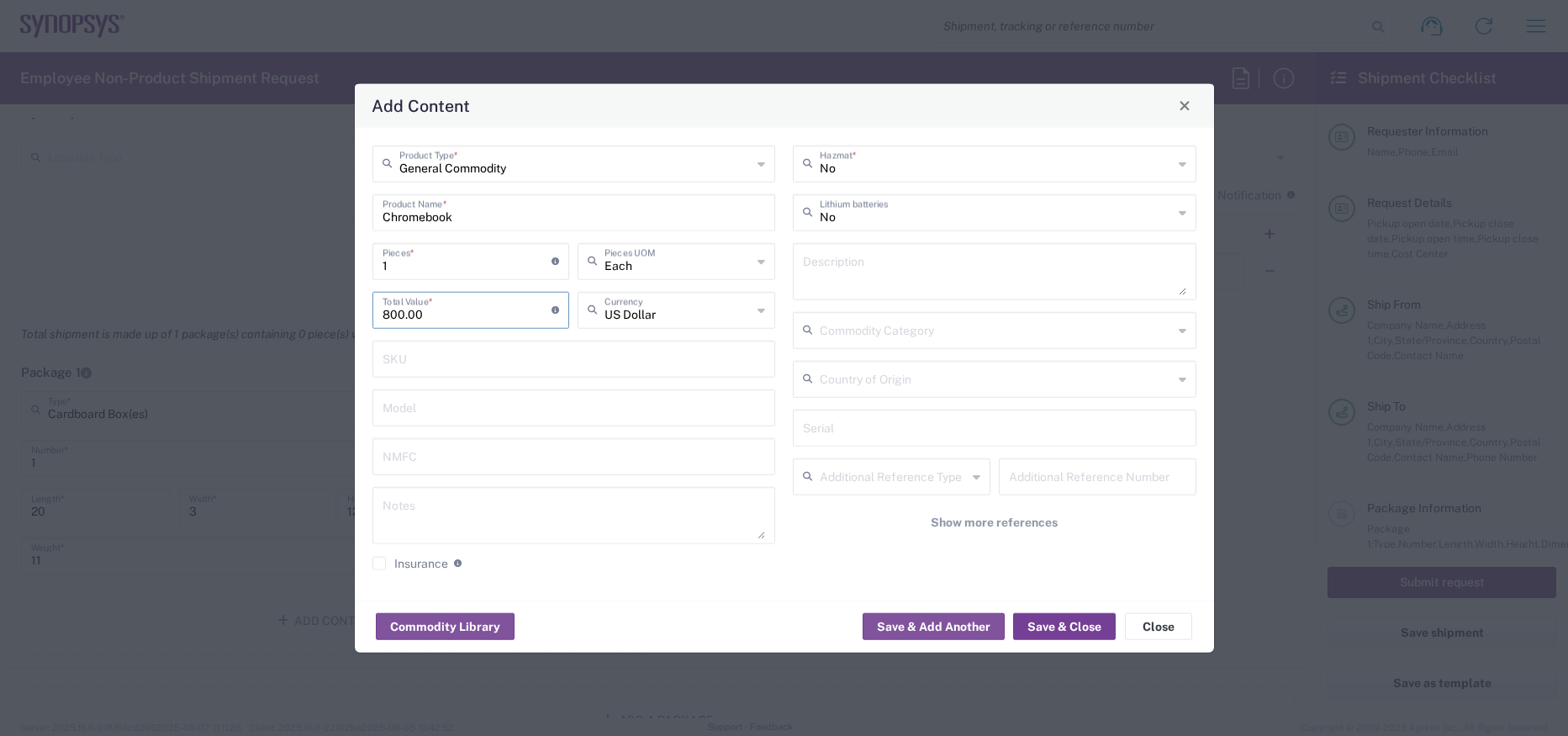 type on "800.00" 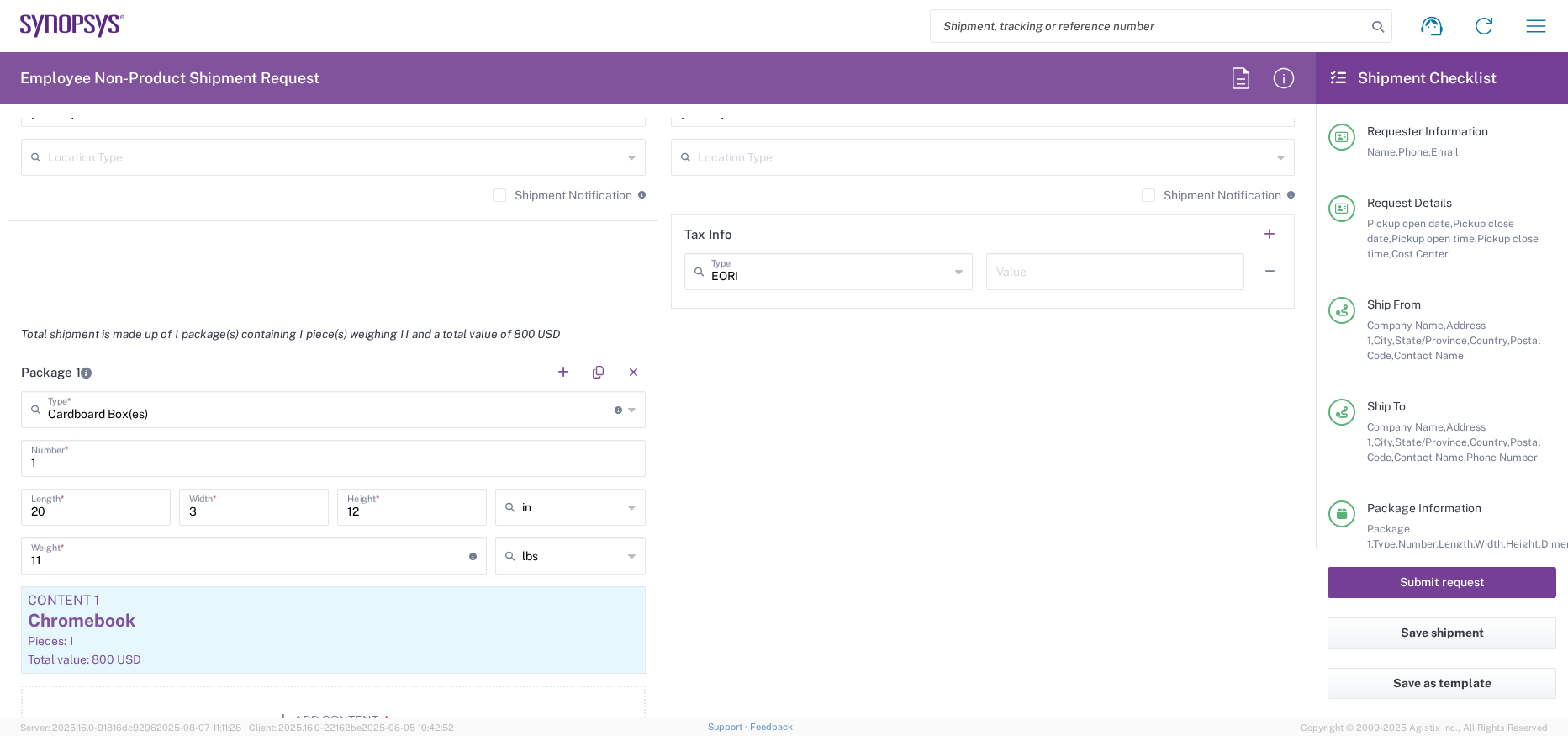 click on "Submit request" 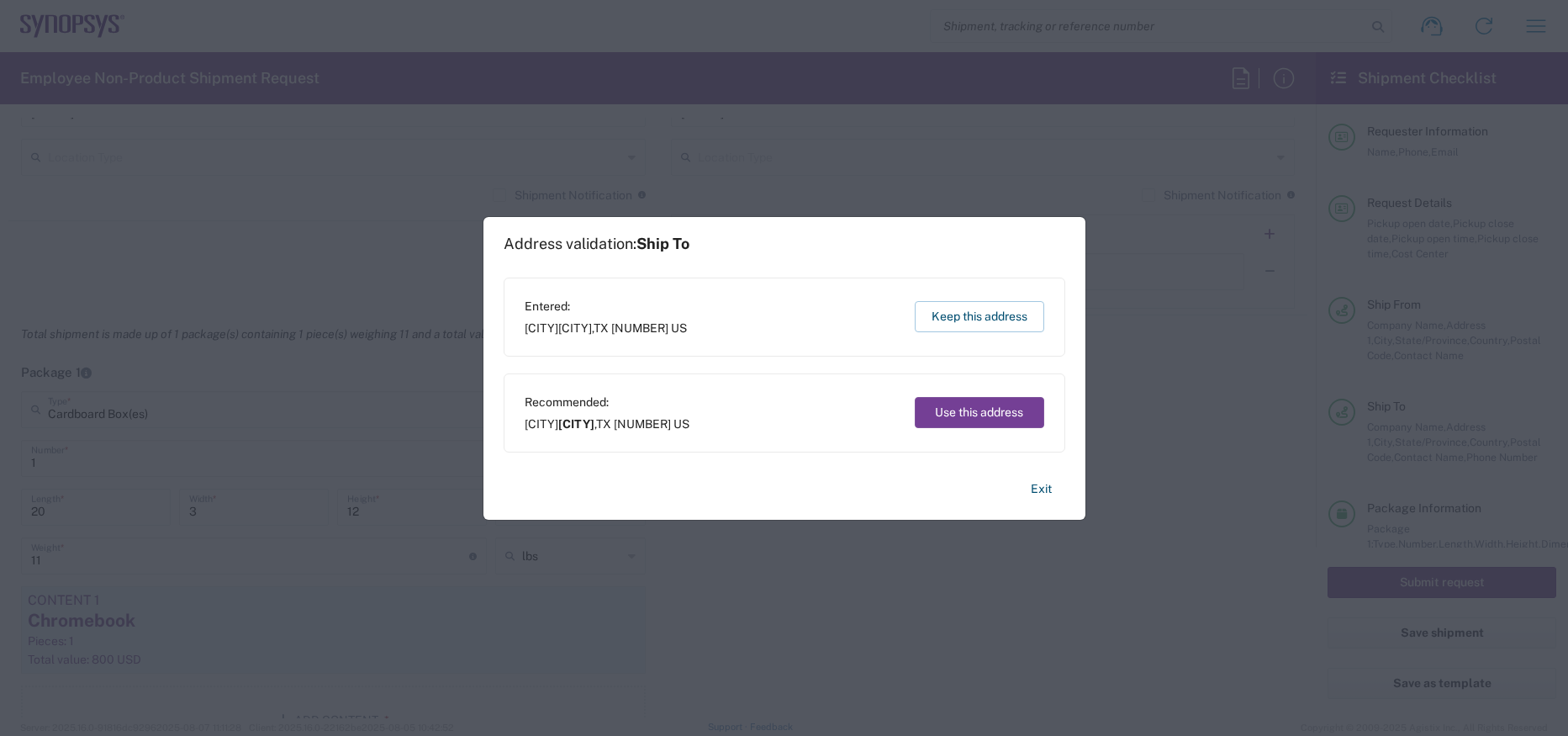 click on "Use this address" 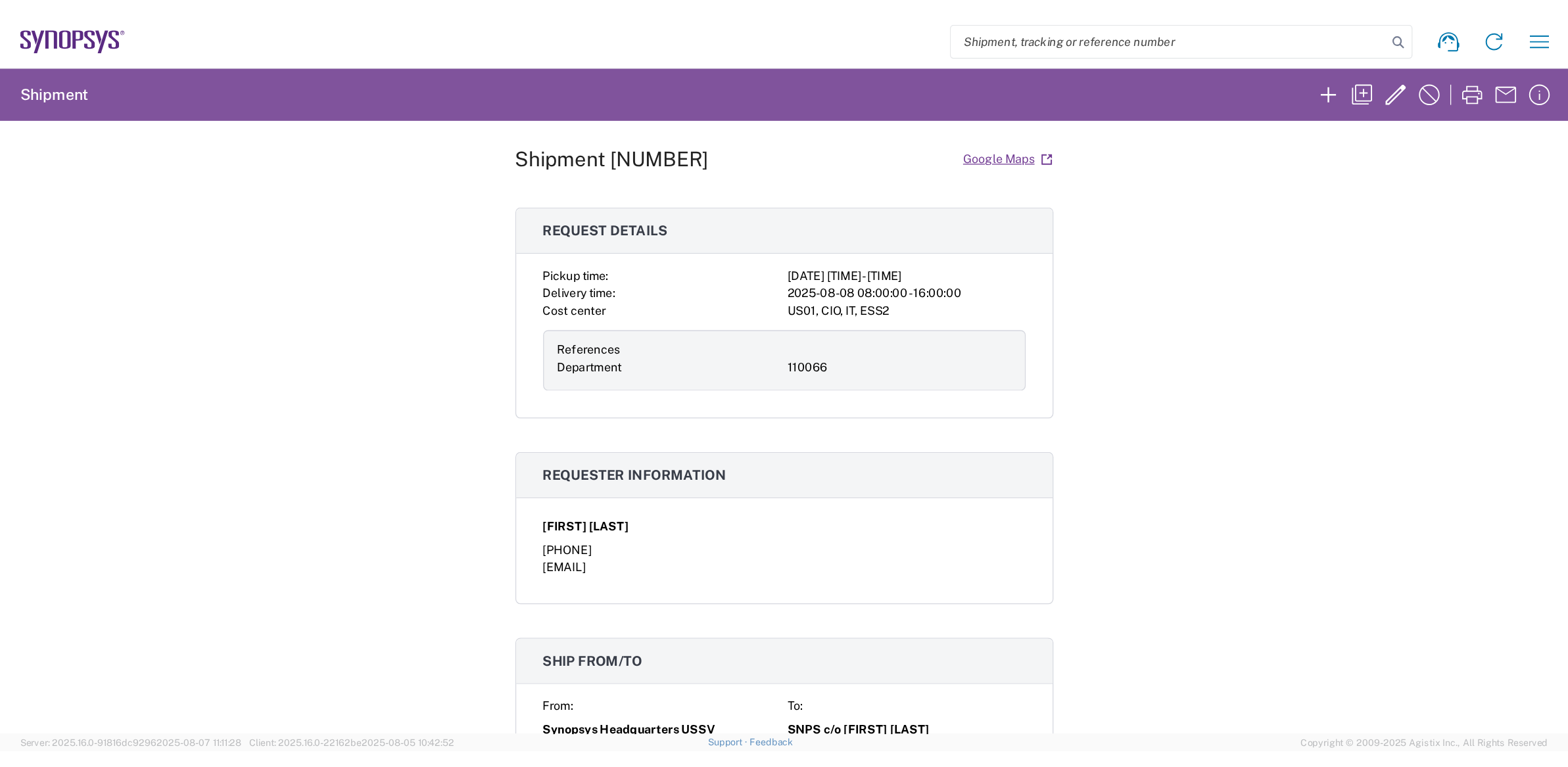 scroll, scrollTop: 0, scrollLeft: 0, axis: both 